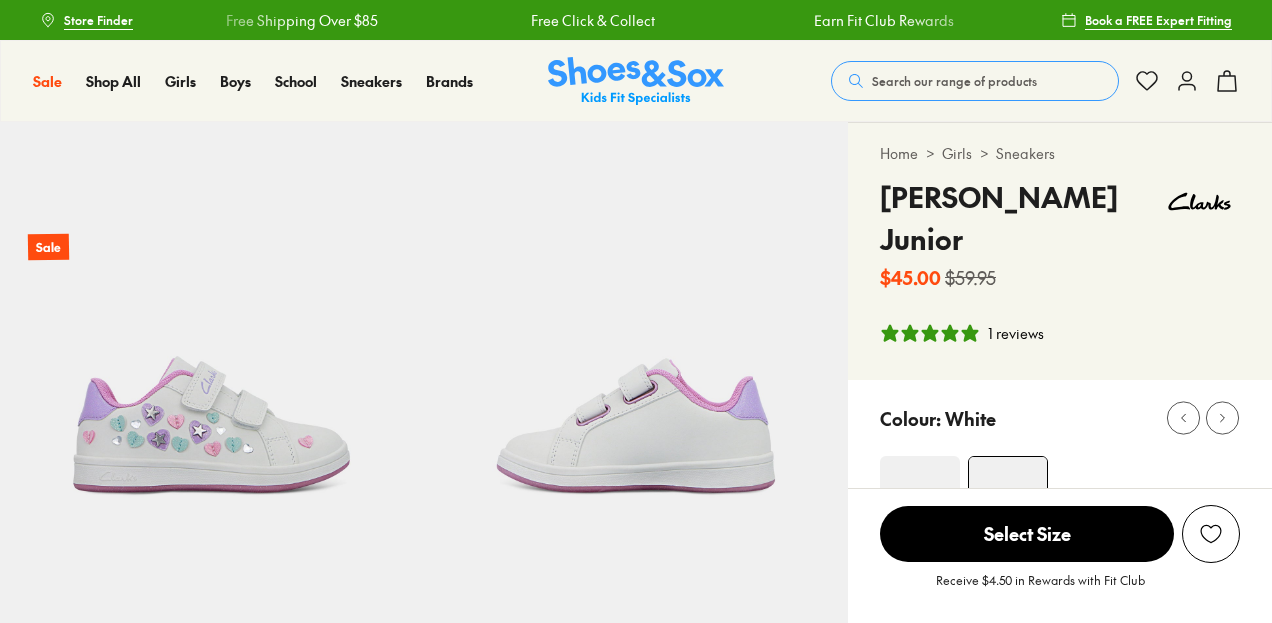 select on "*" 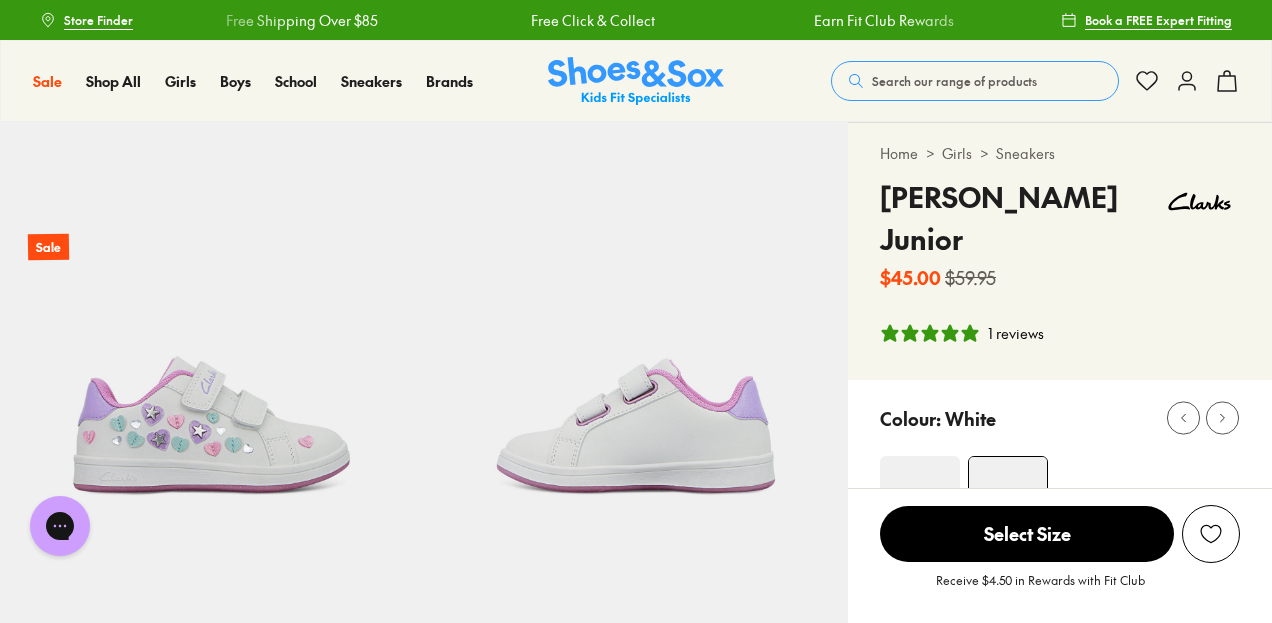 scroll, scrollTop: 0, scrollLeft: 0, axis: both 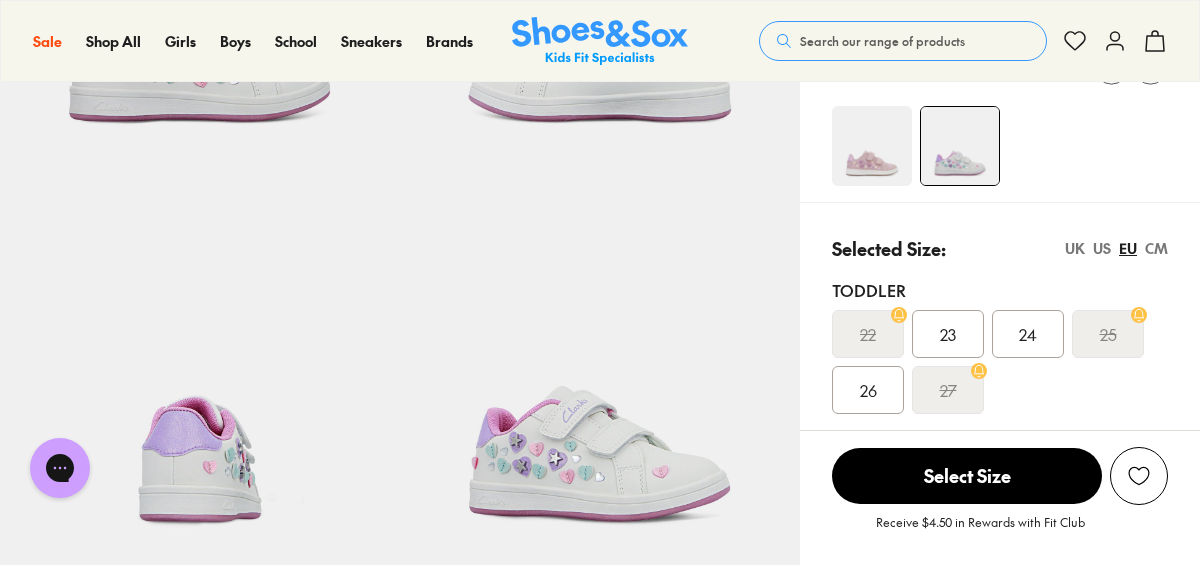 click on "US" at bounding box center (1102, 248) 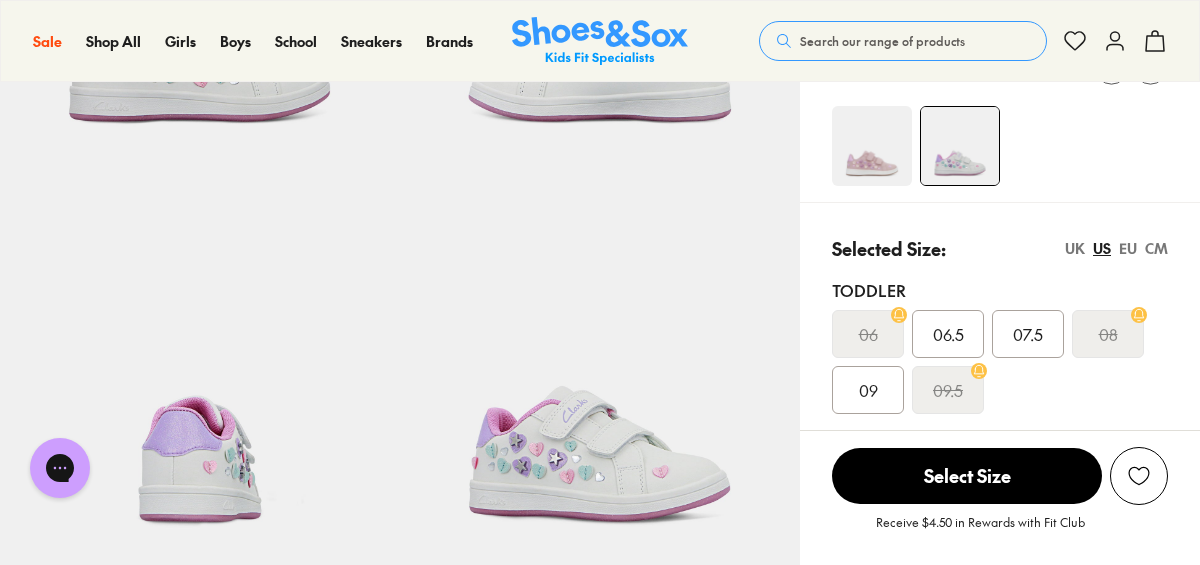 click on "UK" at bounding box center [1075, 248] 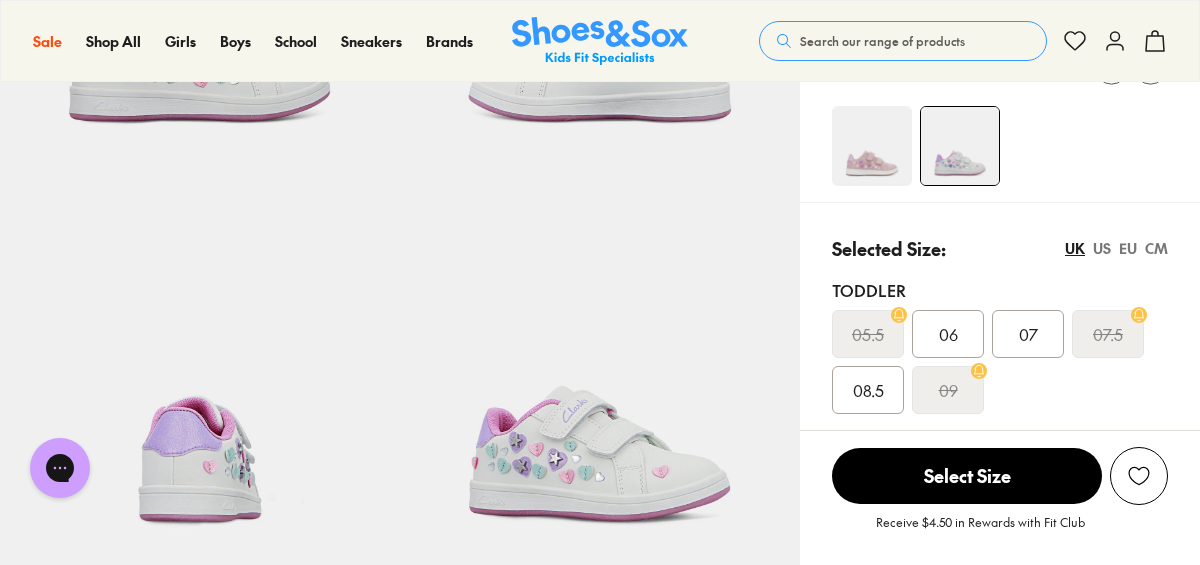 click on "US" at bounding box center [1102, 248] 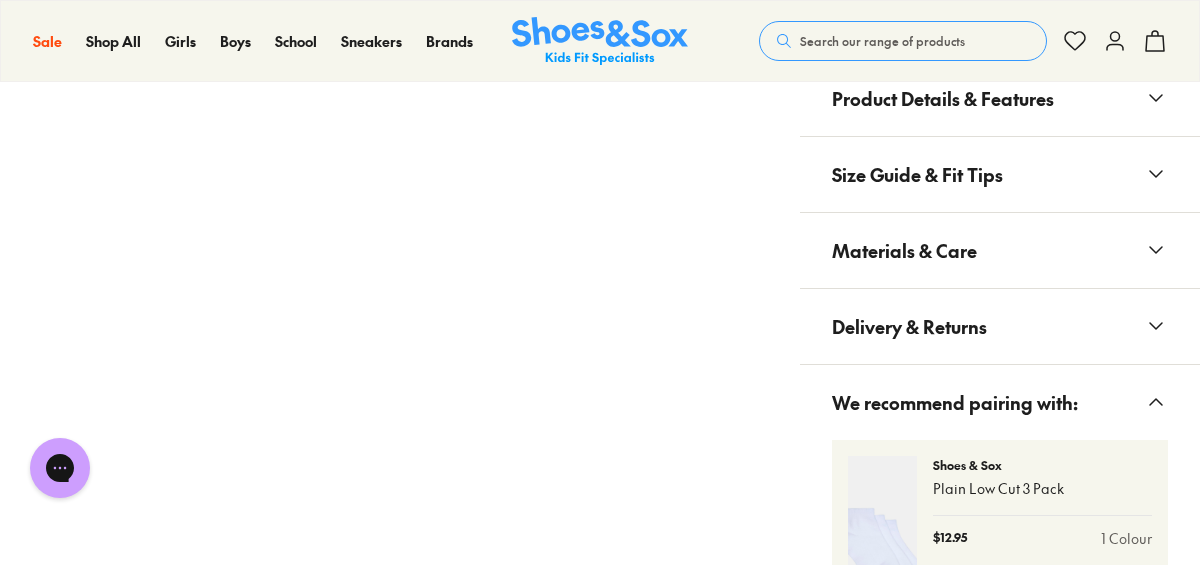 scroll, scrollTop: 1599, scrollLeft: 0, axis: vertical 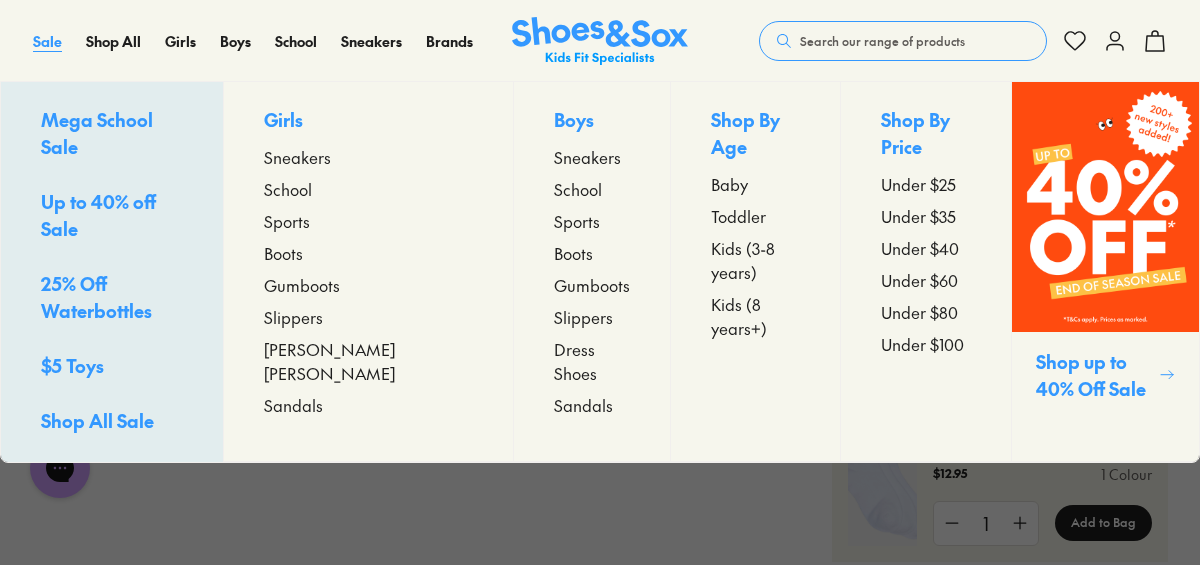 click on "Sale" at bounding box center (47, 41) 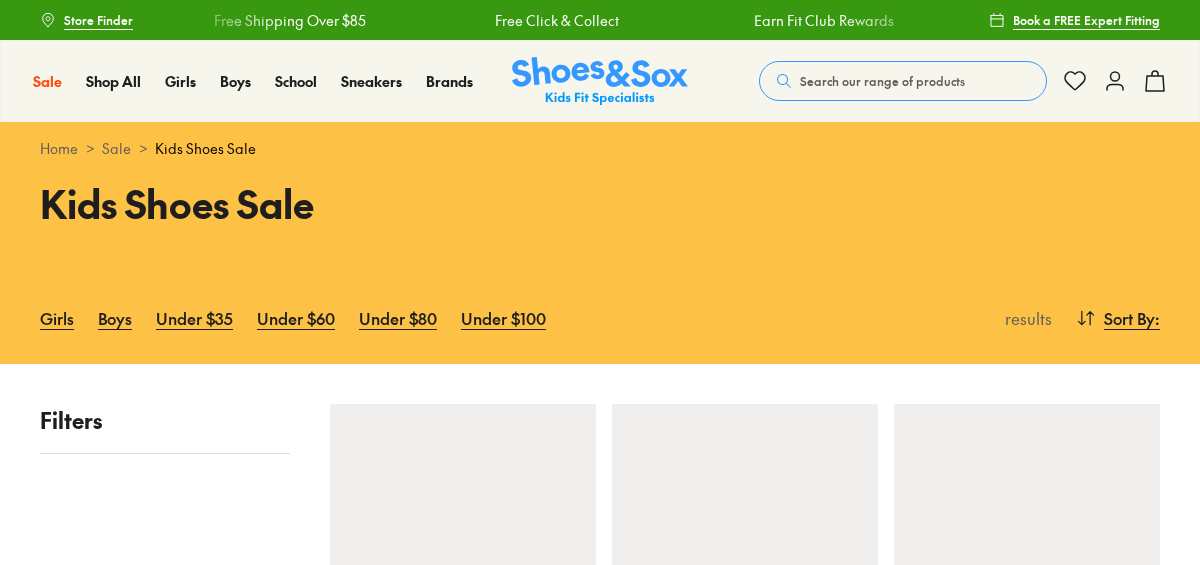 scroll, scrollTop: 0, scrollLeft: 0, axis: both 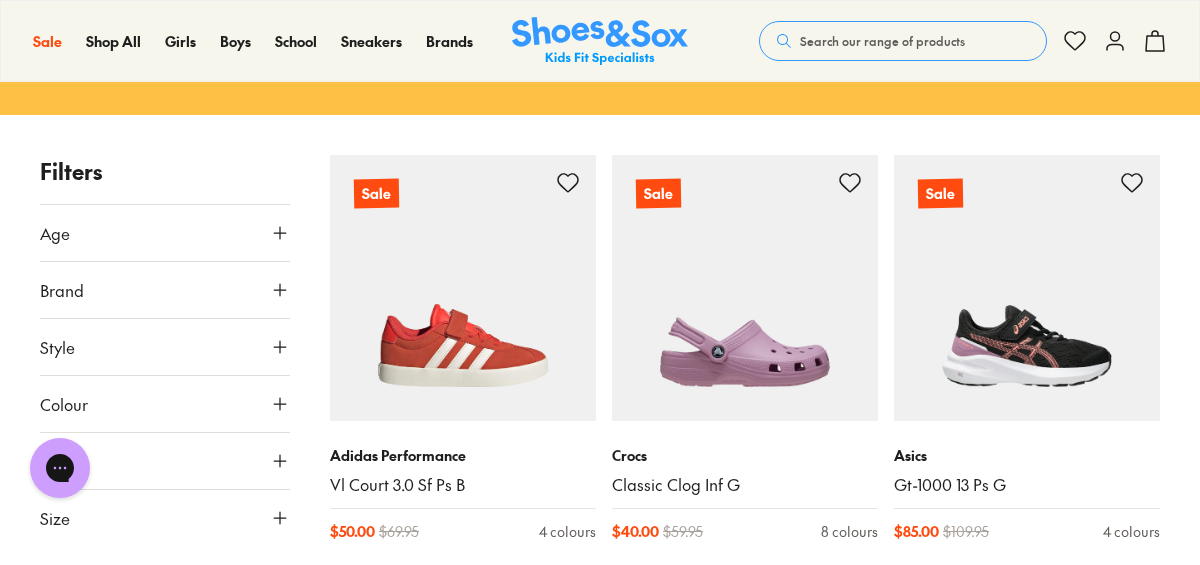 click 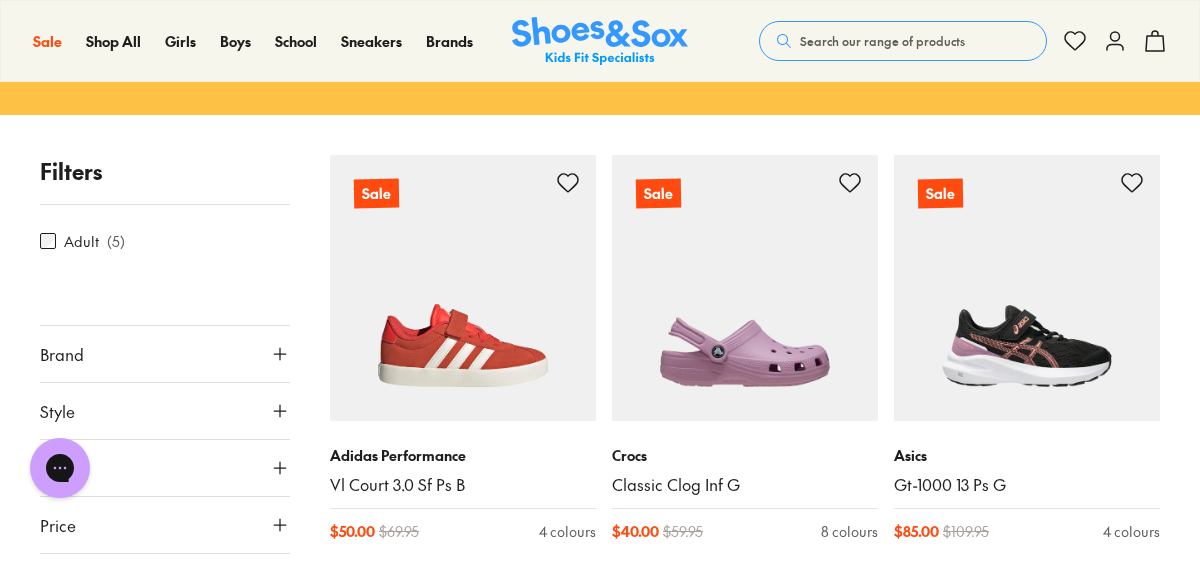 scroll, scrollTop: 107, scrollLeft: 0, axis: vertical 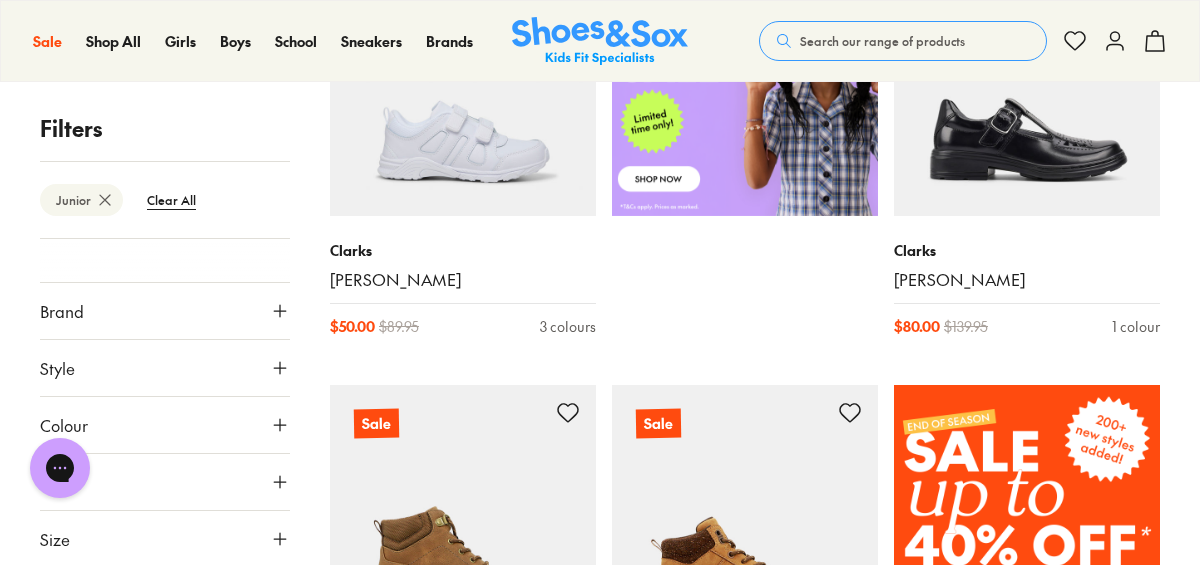 click 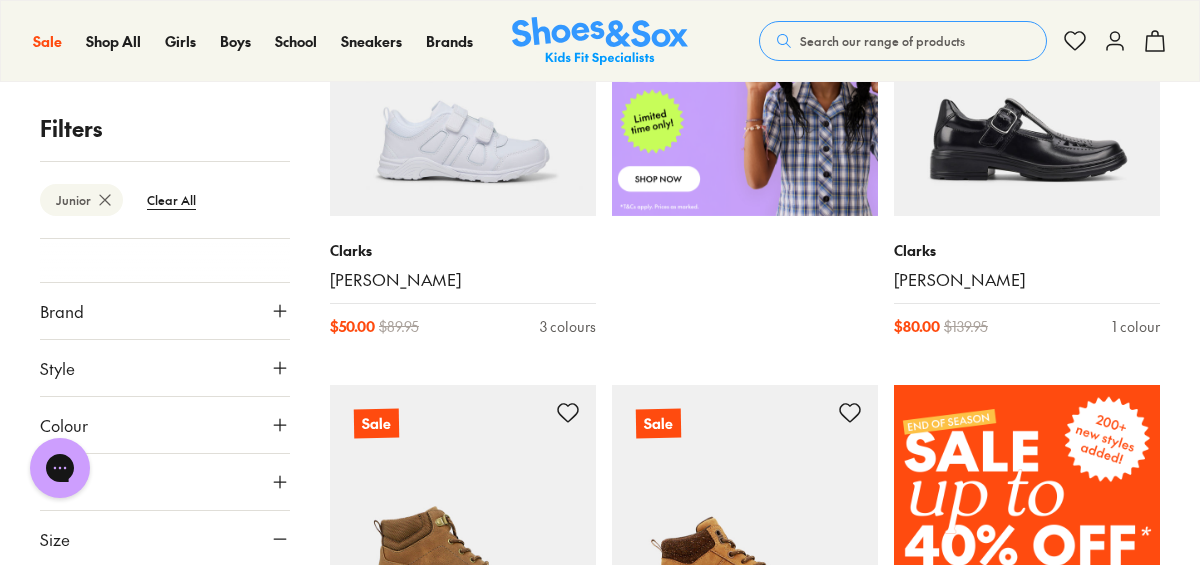 scroll, scrollTop: 693, scrollLeft: 0, axis: vertical 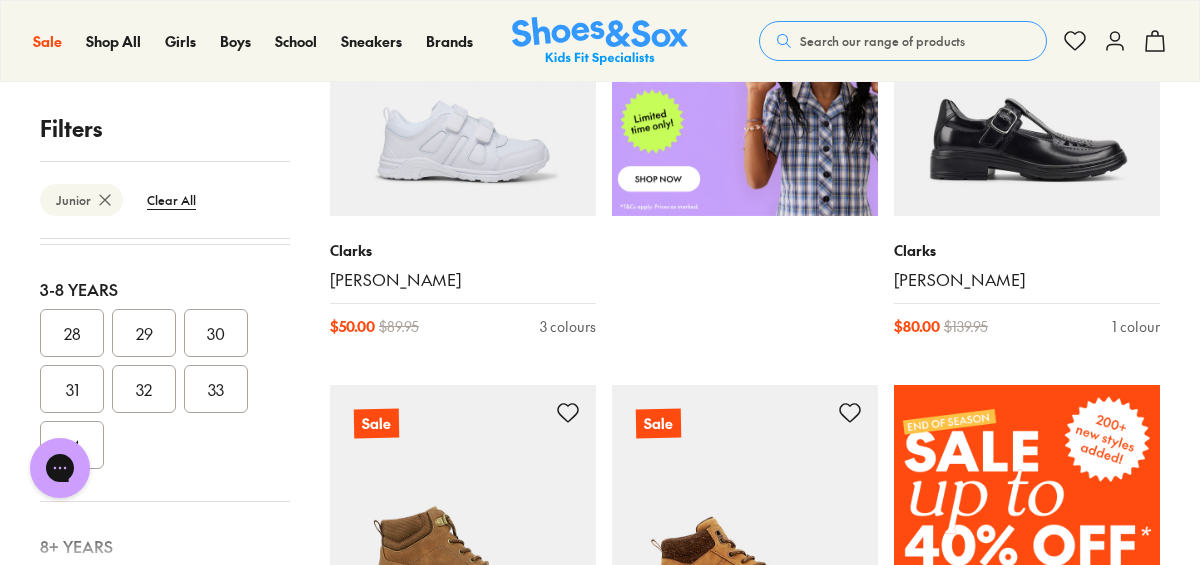 click on "29" at bounding box center (144, 333) 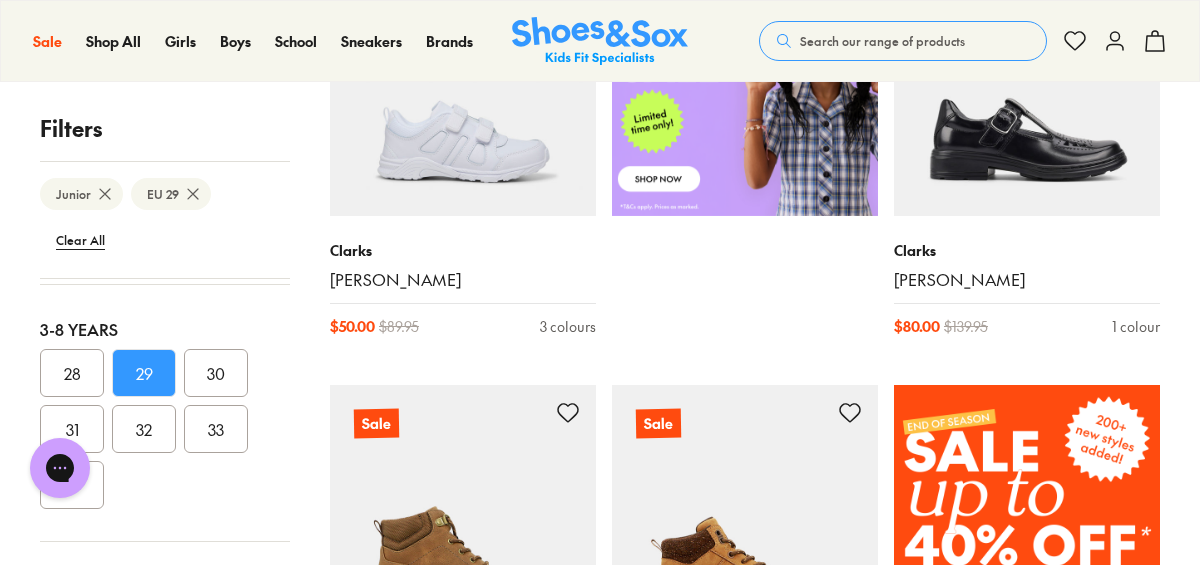 scroll, scrollTop: 0, scrollLeft: 0, axis: both 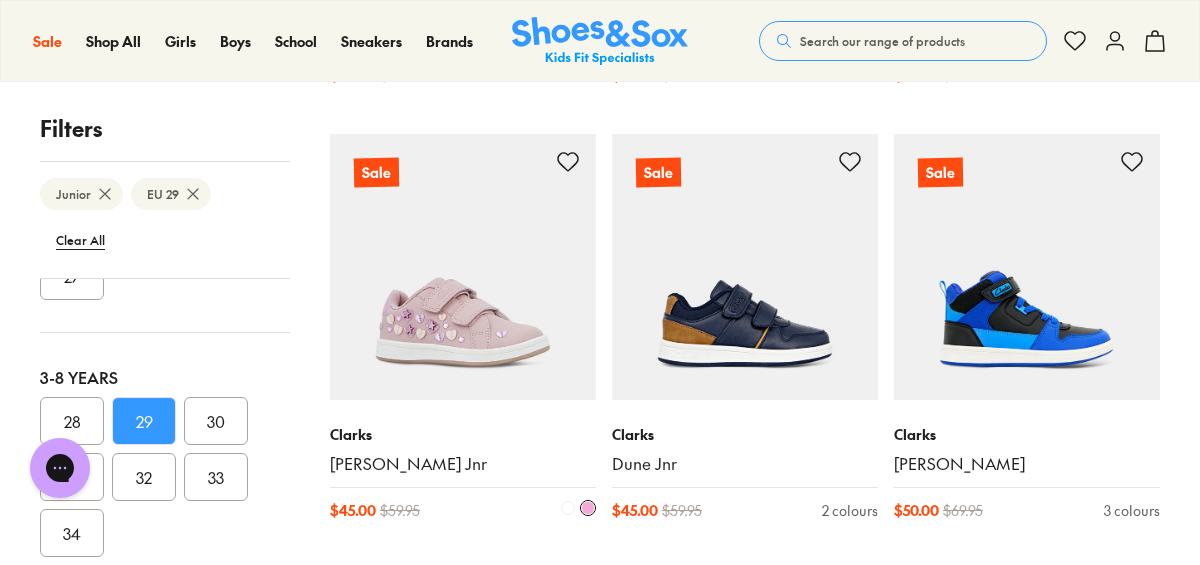 click at bounding box center [463, 267] 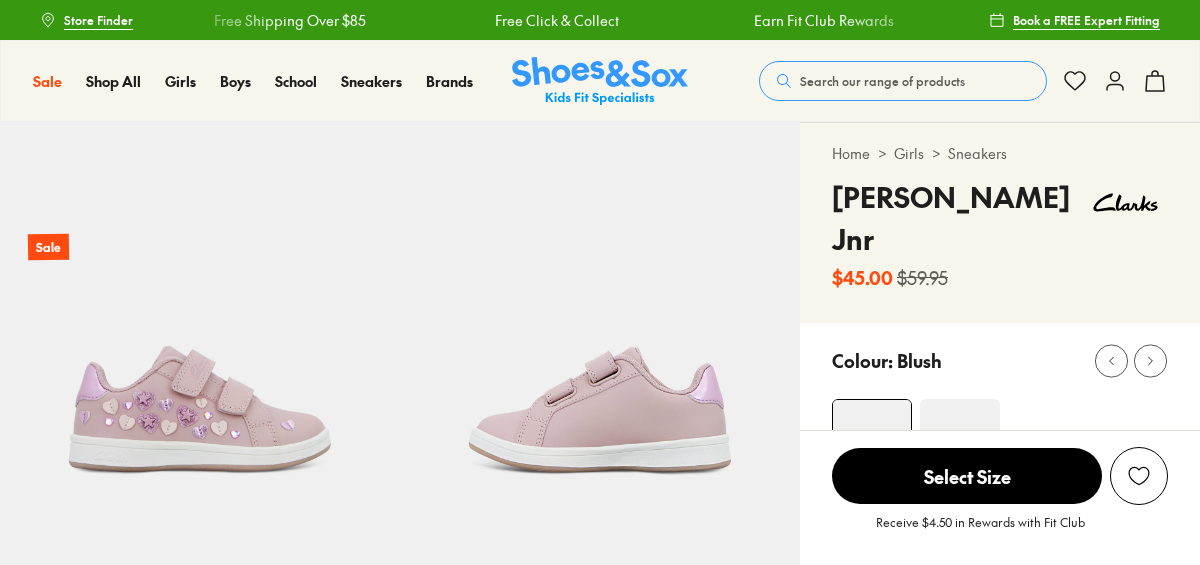 scroll, scrollTop: 0, scrollLeft: 0, axis: both 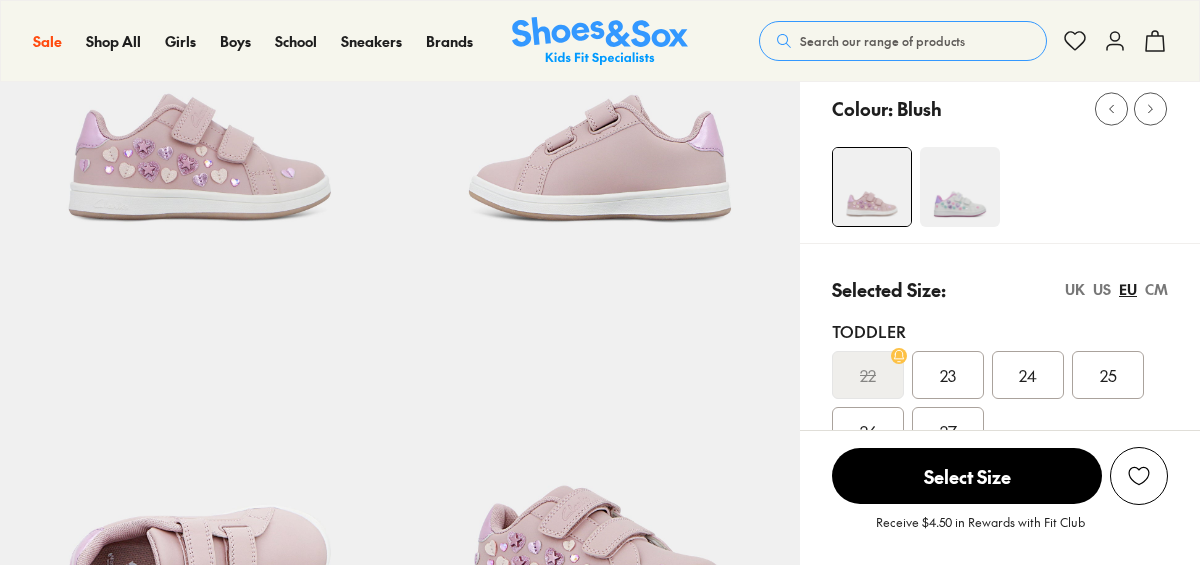 select on "*" 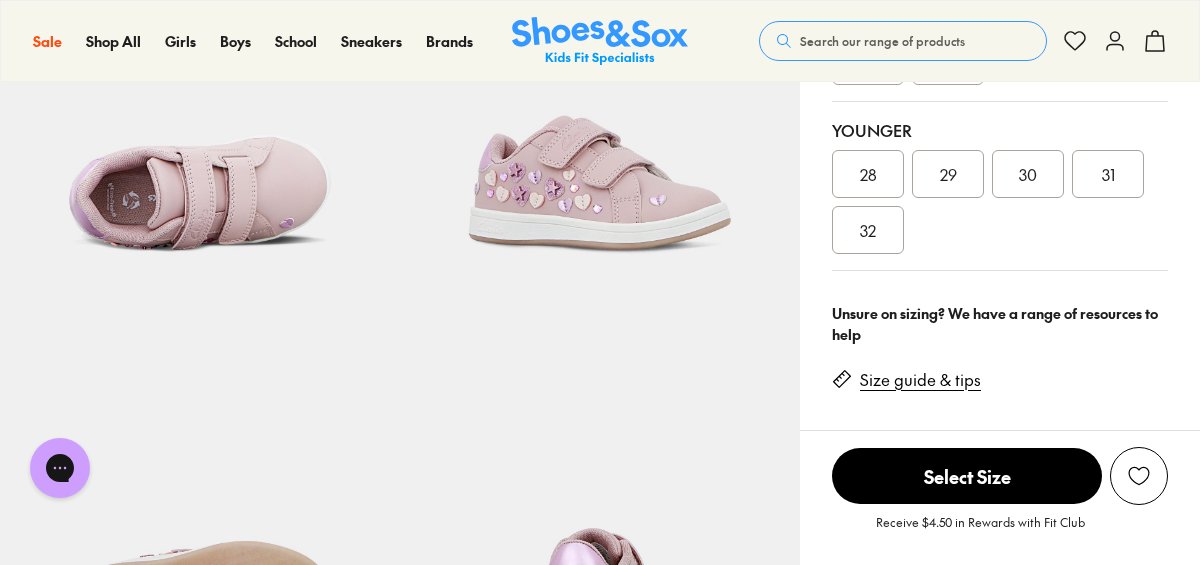 scroll, scrollTop: 497, scrollLeft: 0, axis: vertical 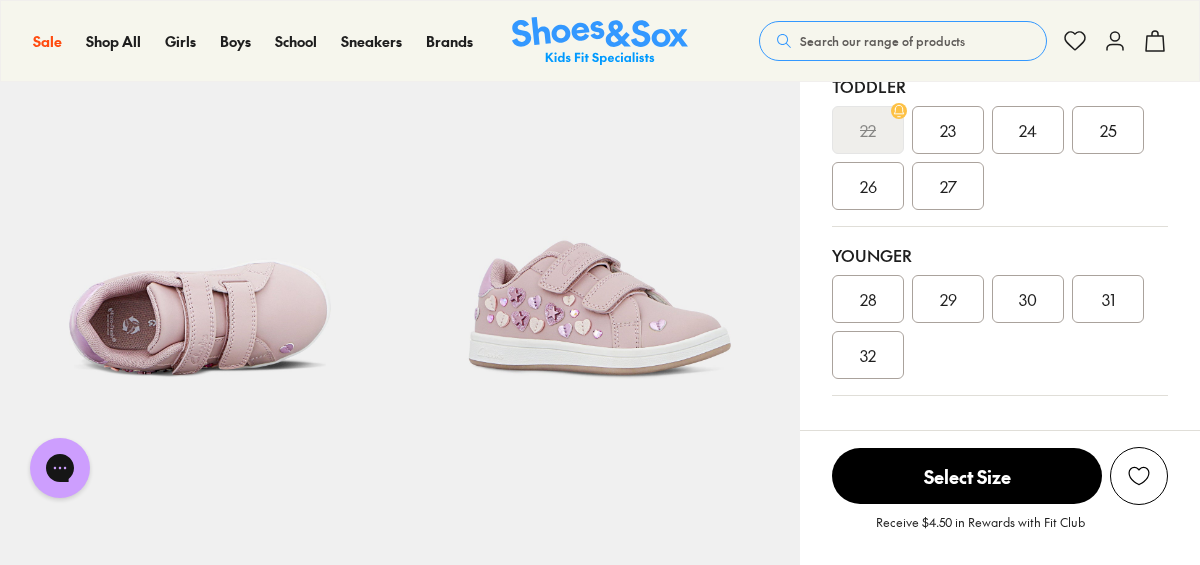 click on "29" at bounding box center (948, 299) 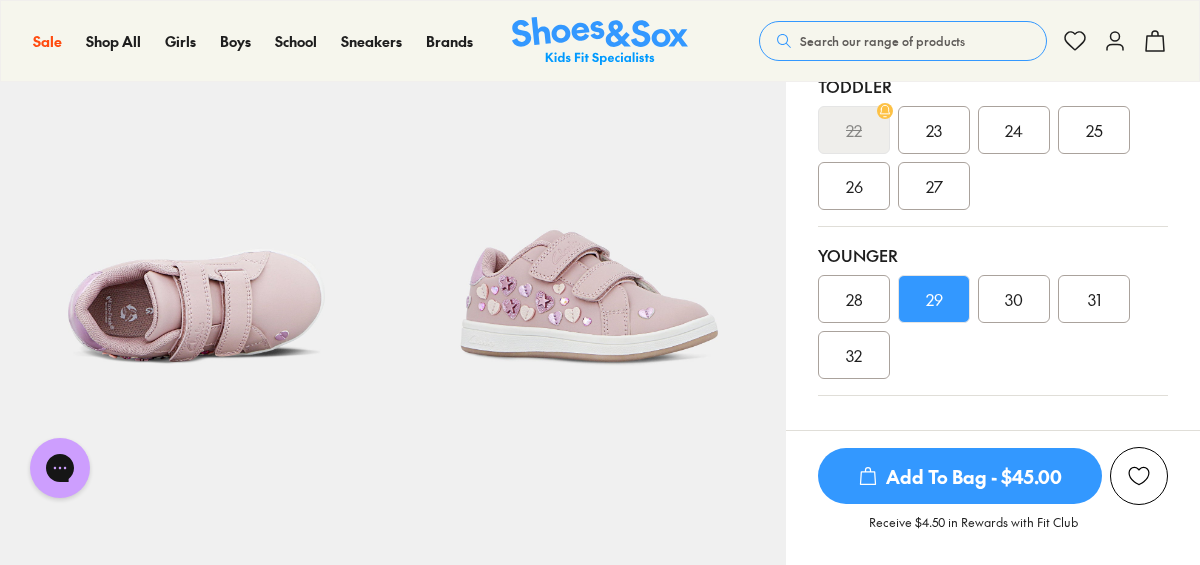 click on "Add To Bag - $45.00" at bounding box center [960, 476] 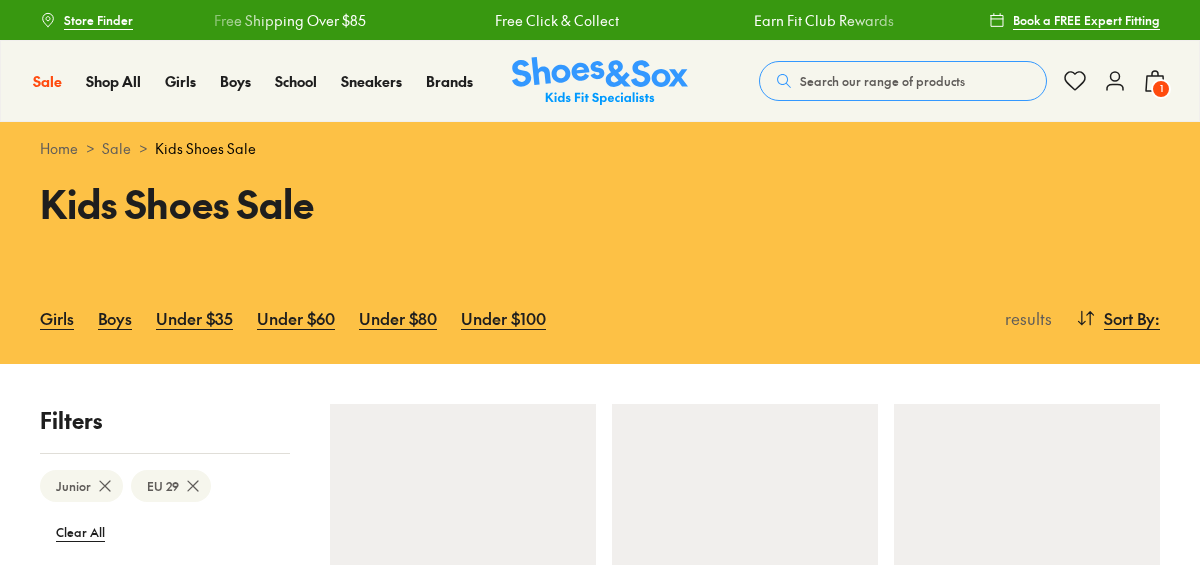 scroll, scrollTop: 0, scrollLeft: 0, axis: both 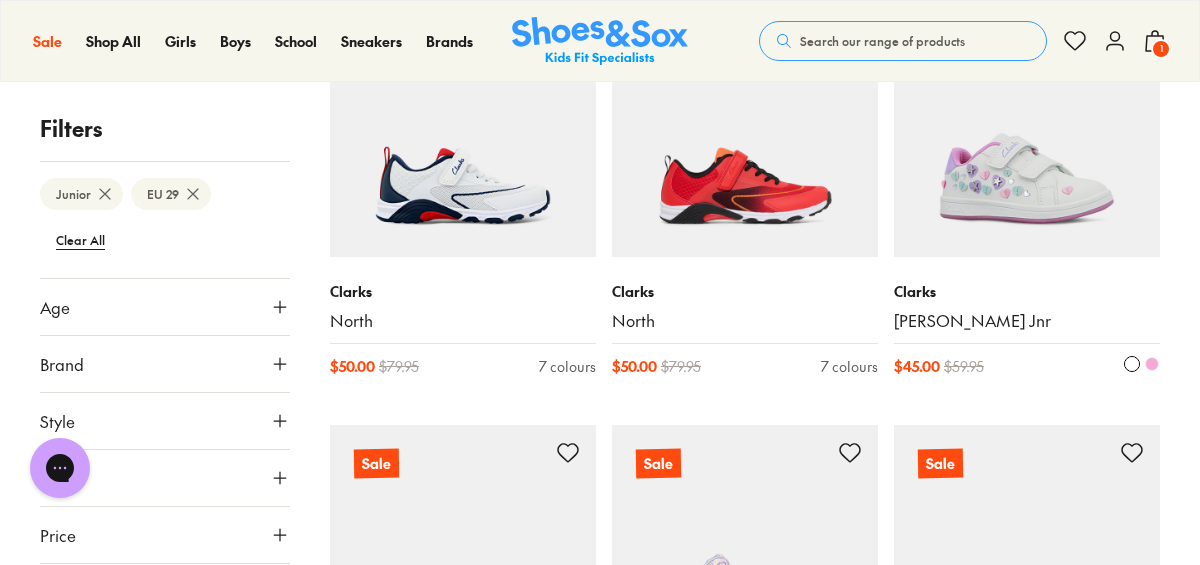 click at bounding box center (1027, 124) 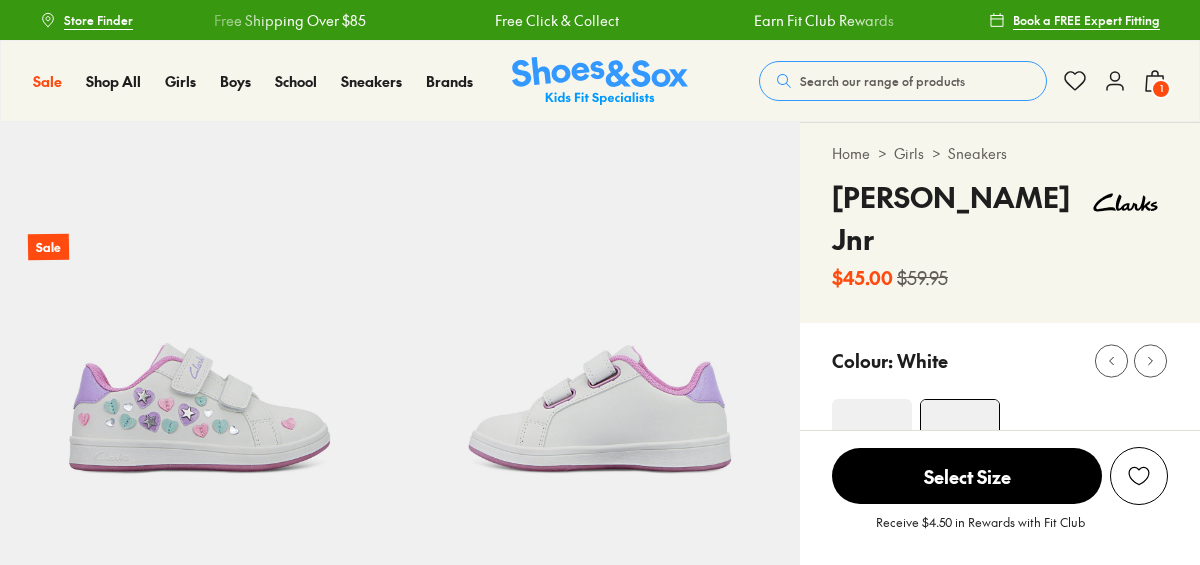 scroll, scrollTop: 0, scrollLeft: 0, axis: both 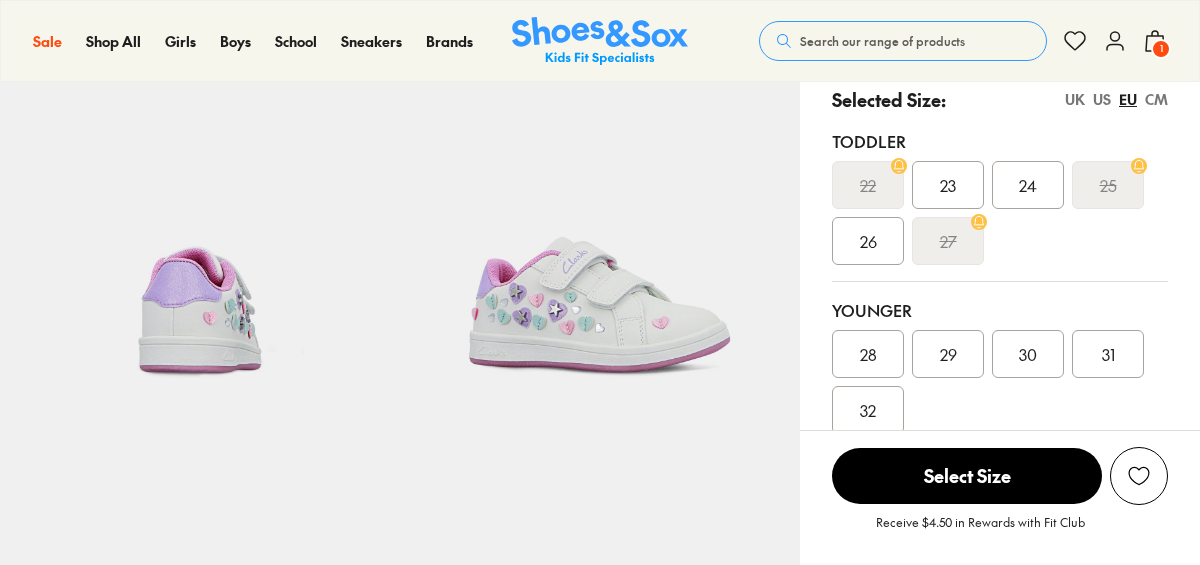 select on "*" 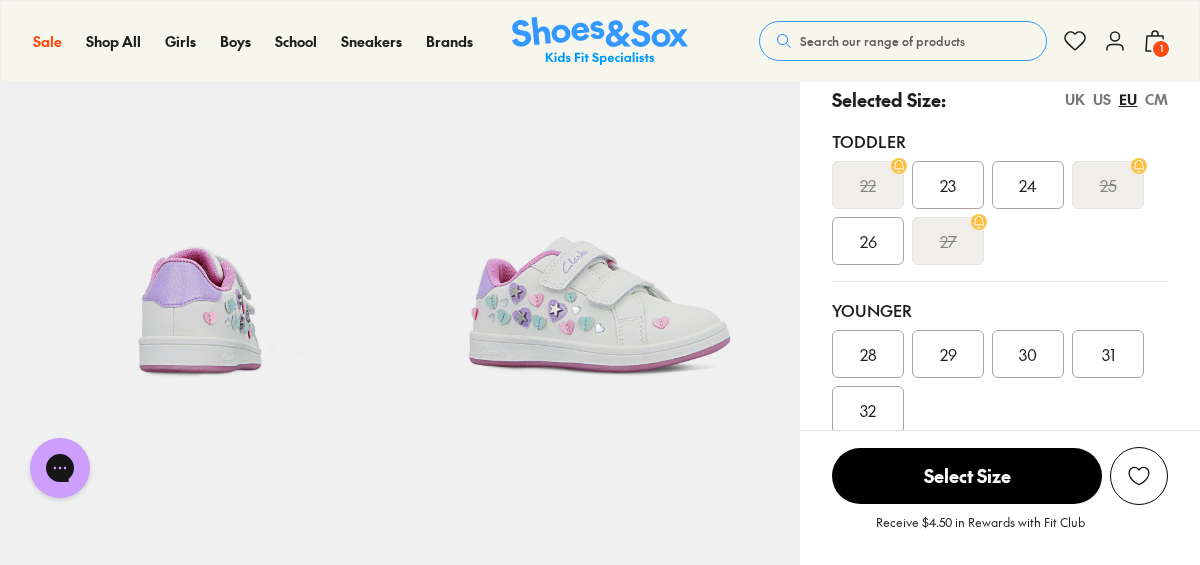 scroll, scrollTop: 0, scrollLeft: 0, axis: both 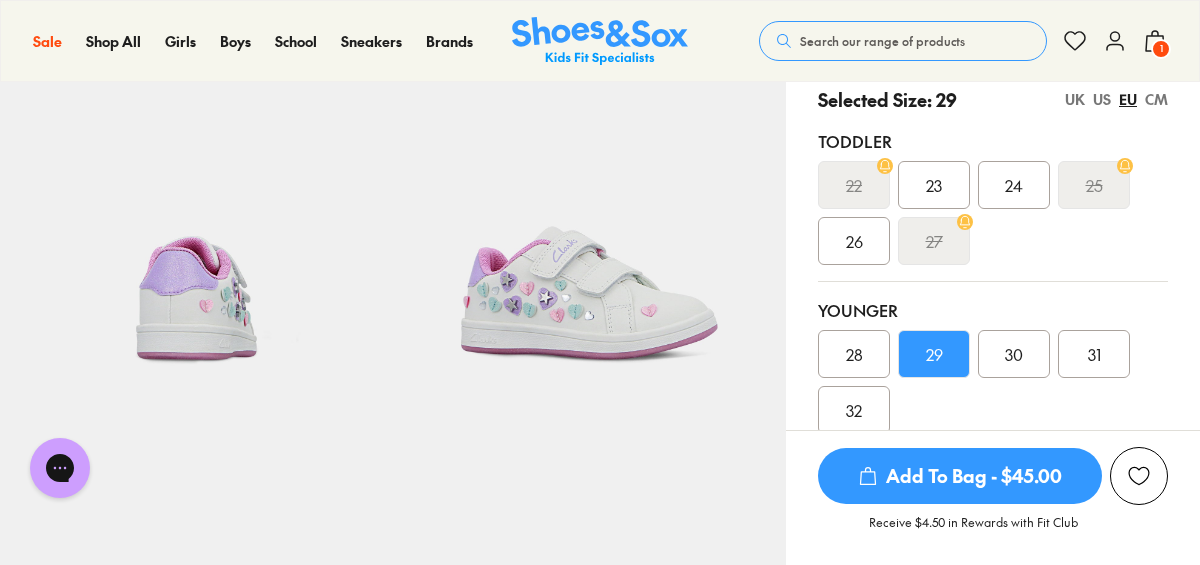 click on "Add To Bag - $45.00" at bounding box center [960, 476] 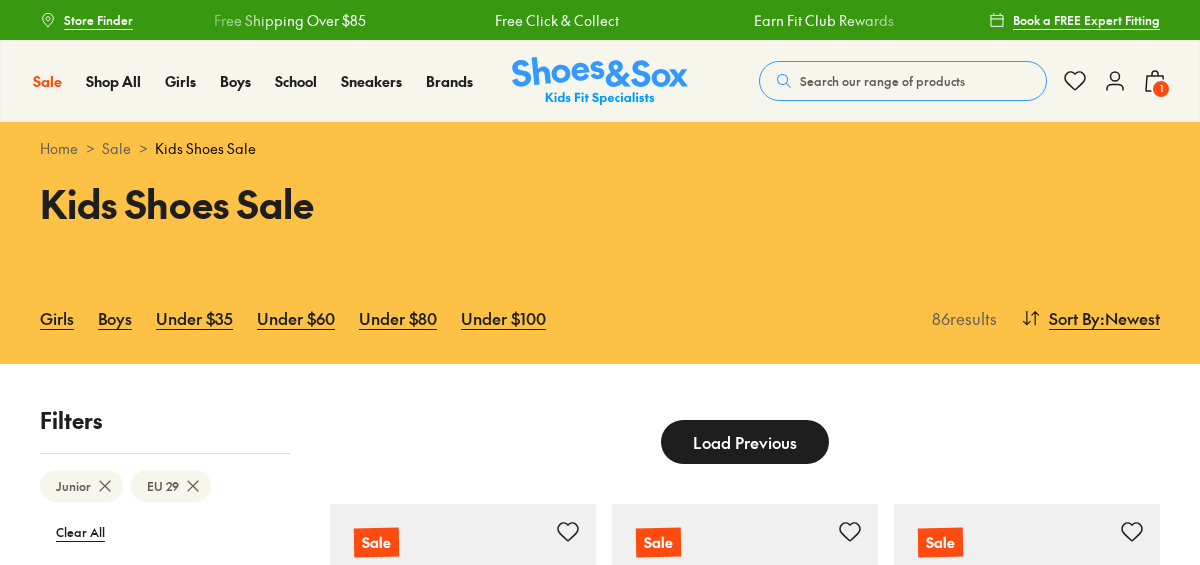 scroll, scrollTop: 4212, scrollLeft: 0, axis: vertical 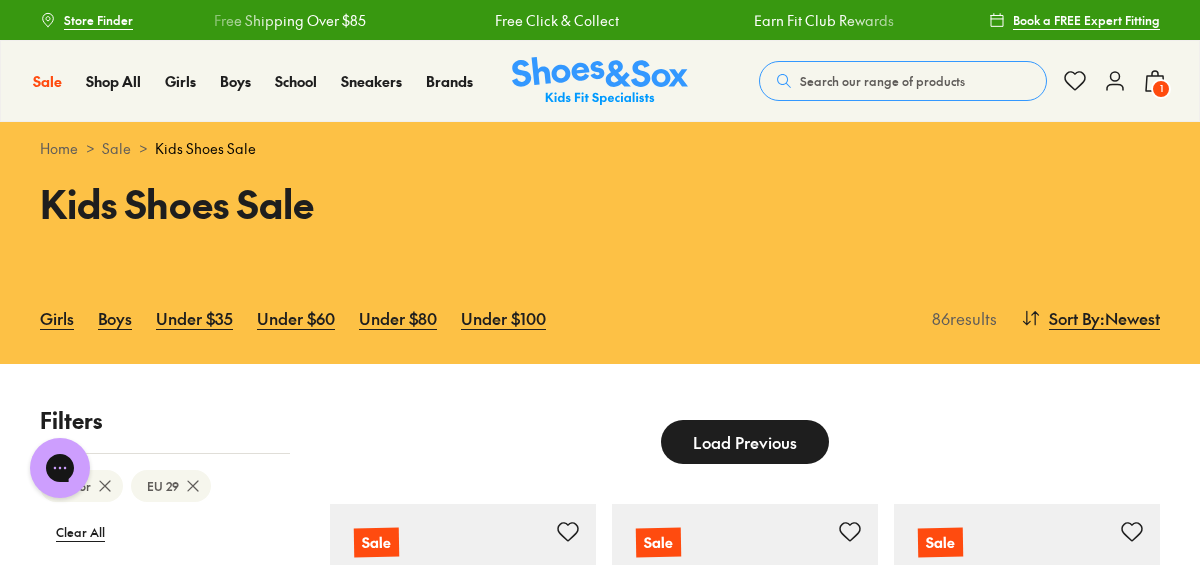click on "Load Previous" at bounding box center [745, 442] 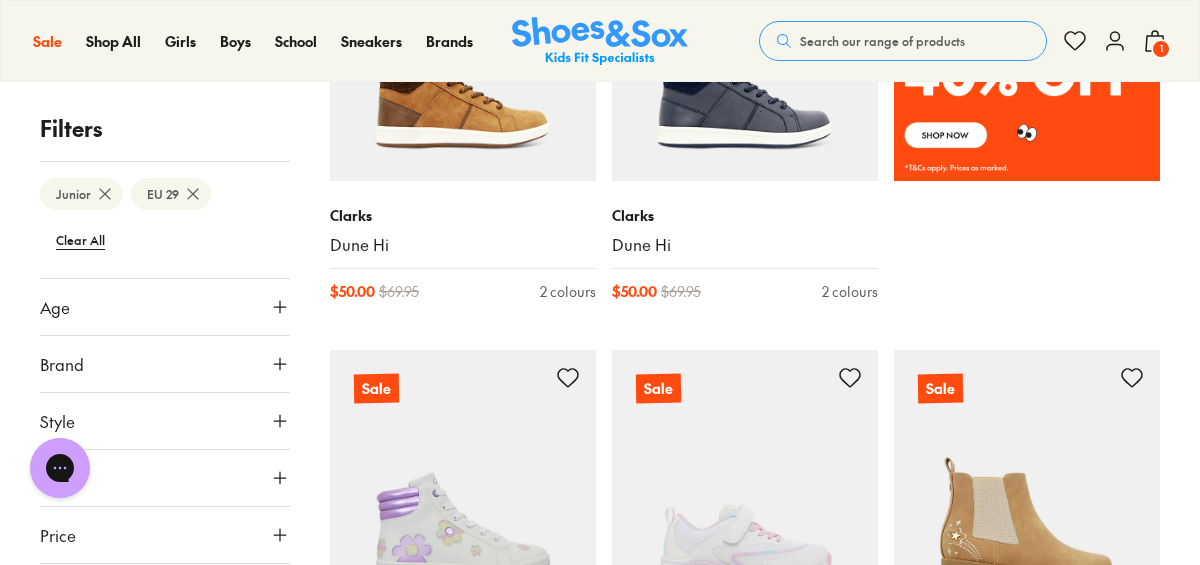 scroll, scrollTop: 1609, scrollLeft: 0, axis: vertical 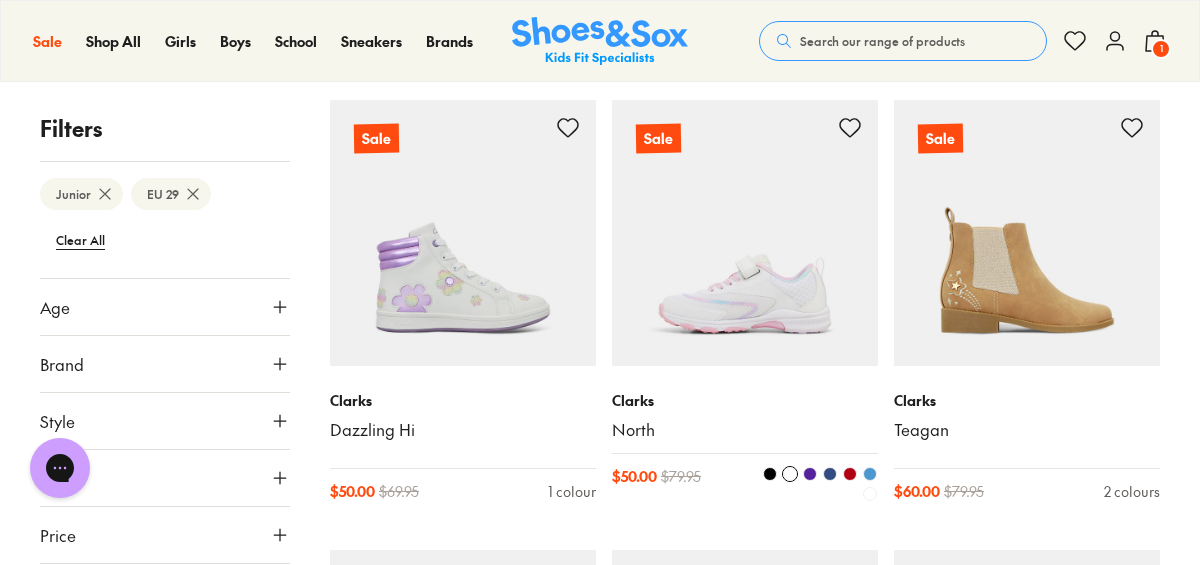 click at bounding box center (745, 233) 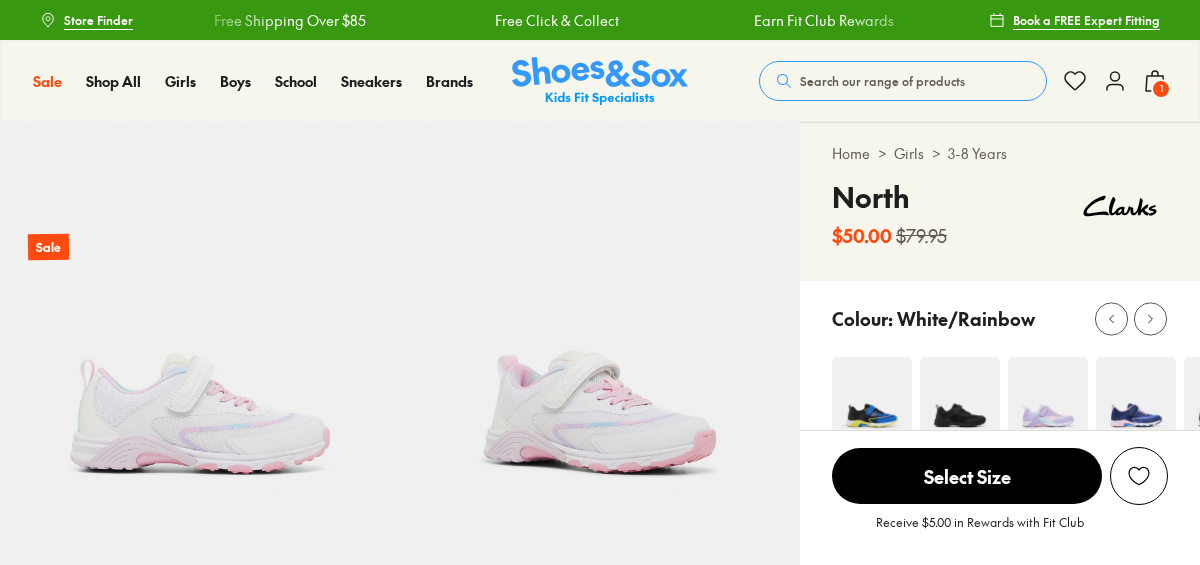 select on "*" 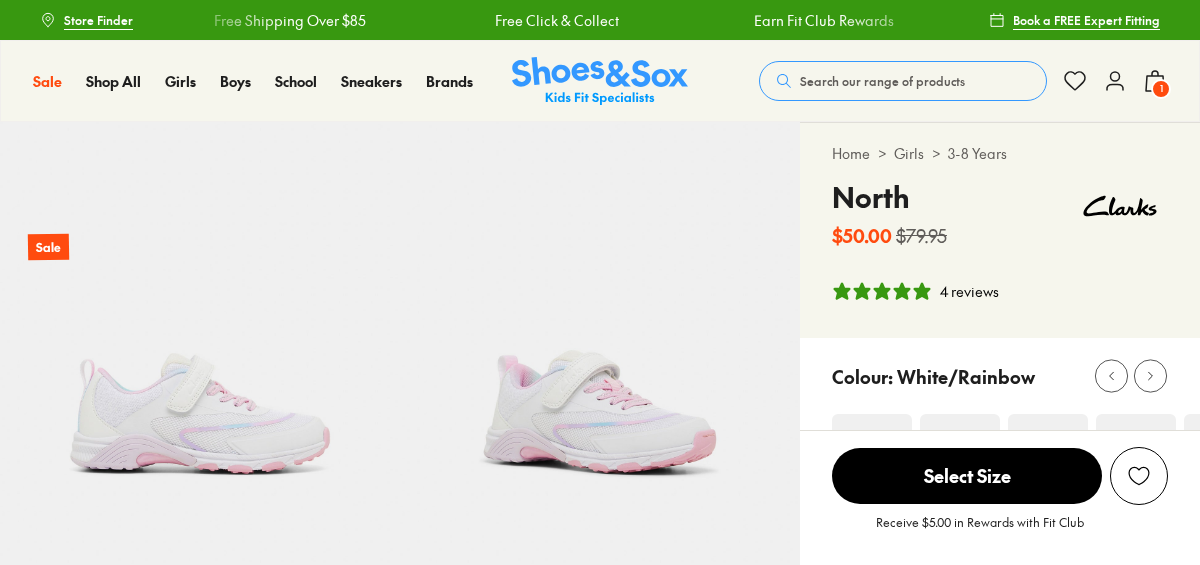 scroll, scrollTop: 0, scrollLeft: 0, axis: both 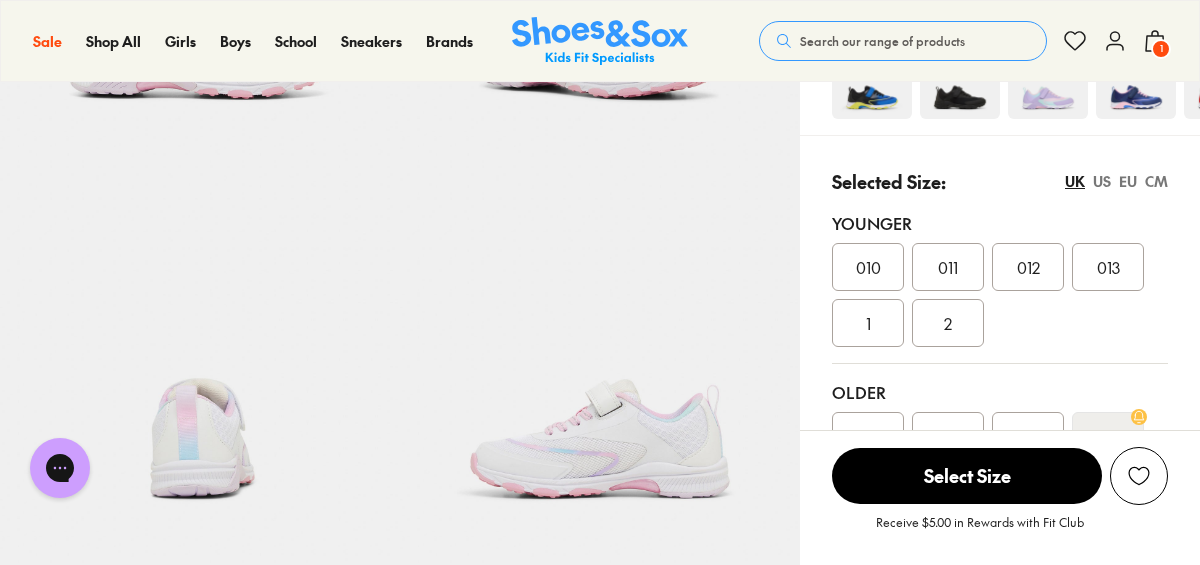 click 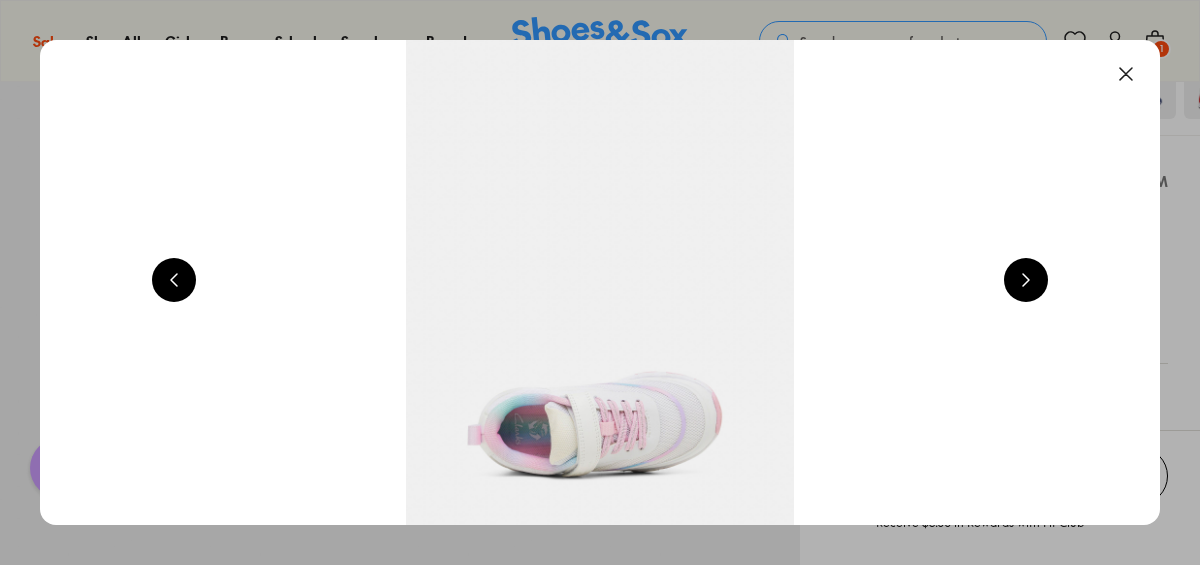 scroll, scrollTop: 0, scrollLeft: 4510, axis: horizontal 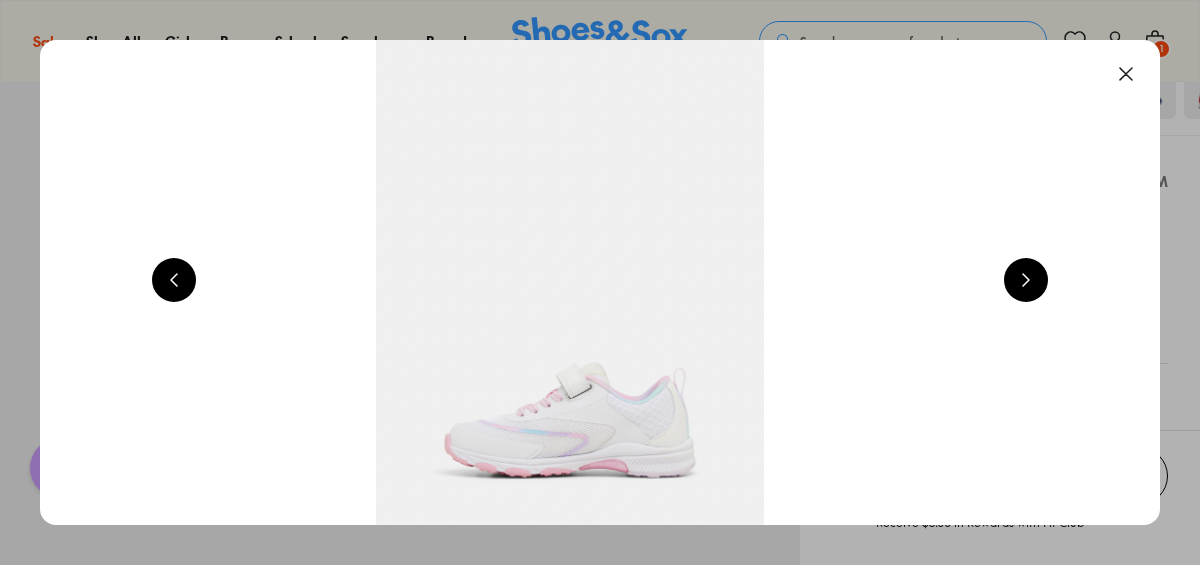 click at bounding box center [1026, 280] 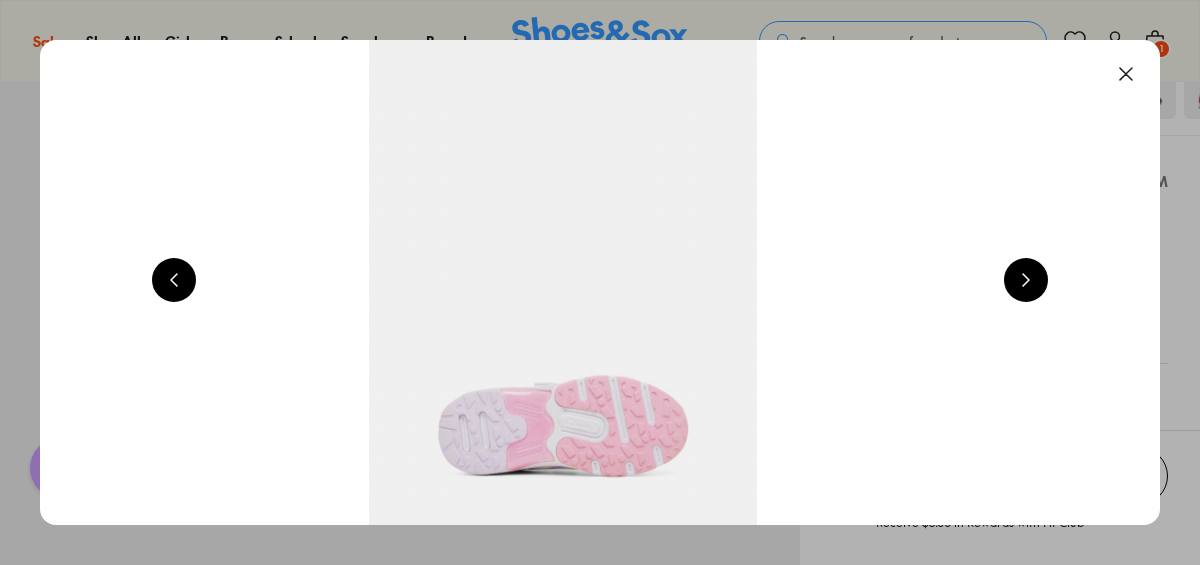 click at bounding box center [1026, 280] 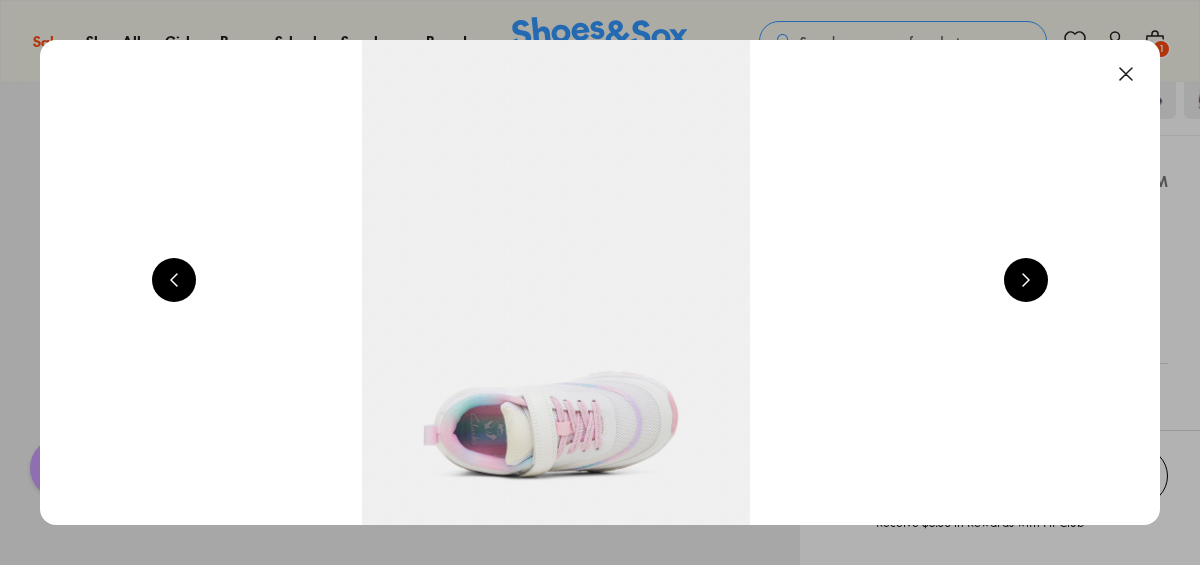 click at bounding box center [1026, 280] 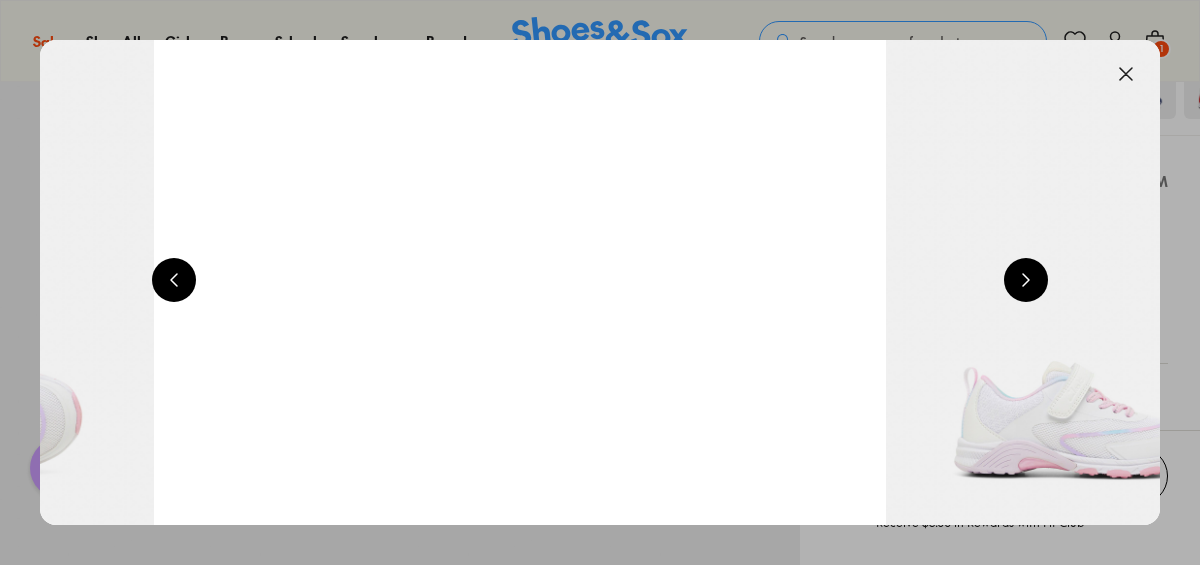 scroll, scrollTop: 0, scrollLeft: 7690, axis: horizontal 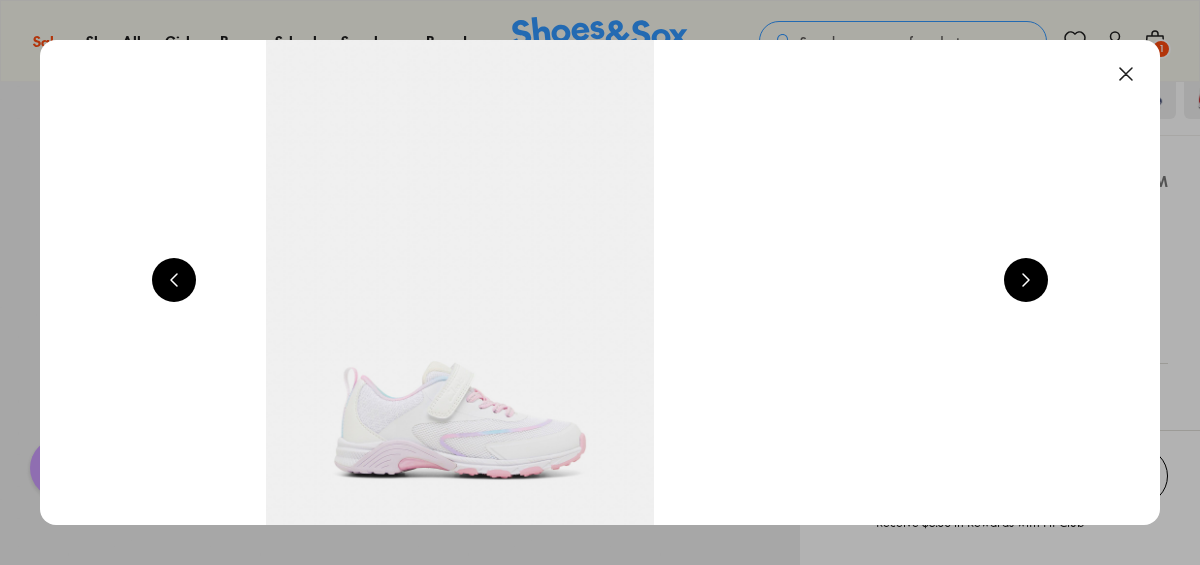 click at bounding box center [1026, 280] 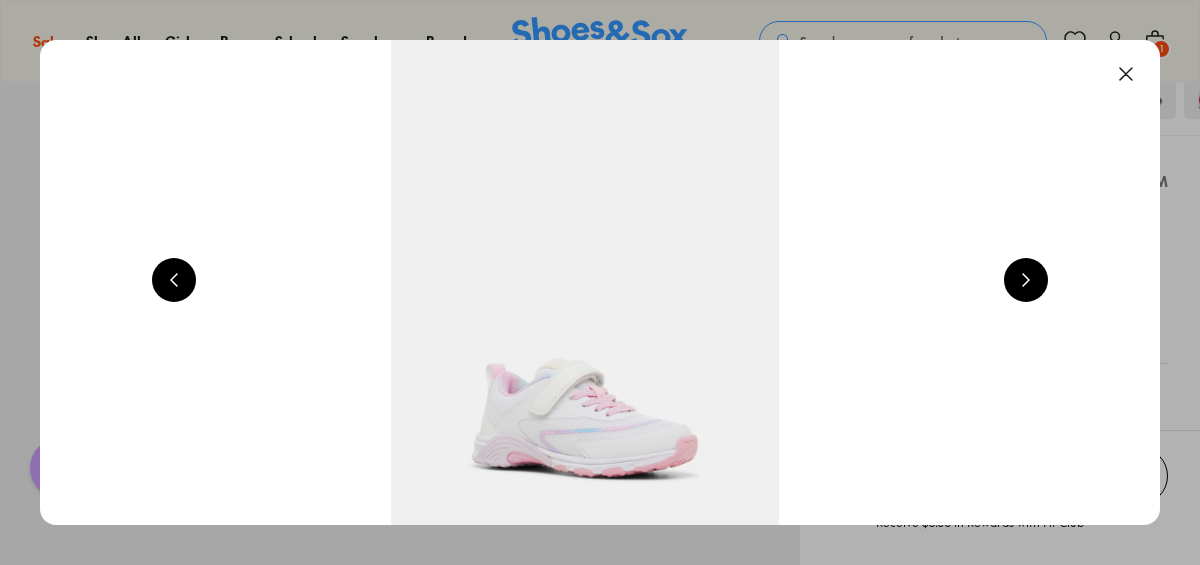 click at bounding box center [1026, 280] 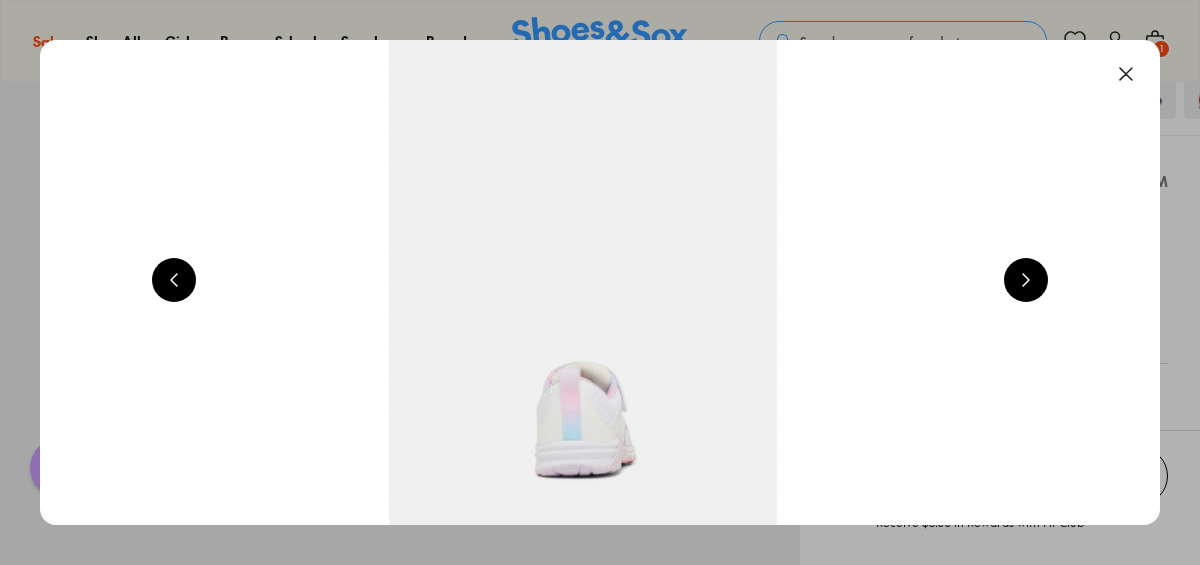 scroll, scrollTop: 0, scrollLeft: 3382, axis: horizontal 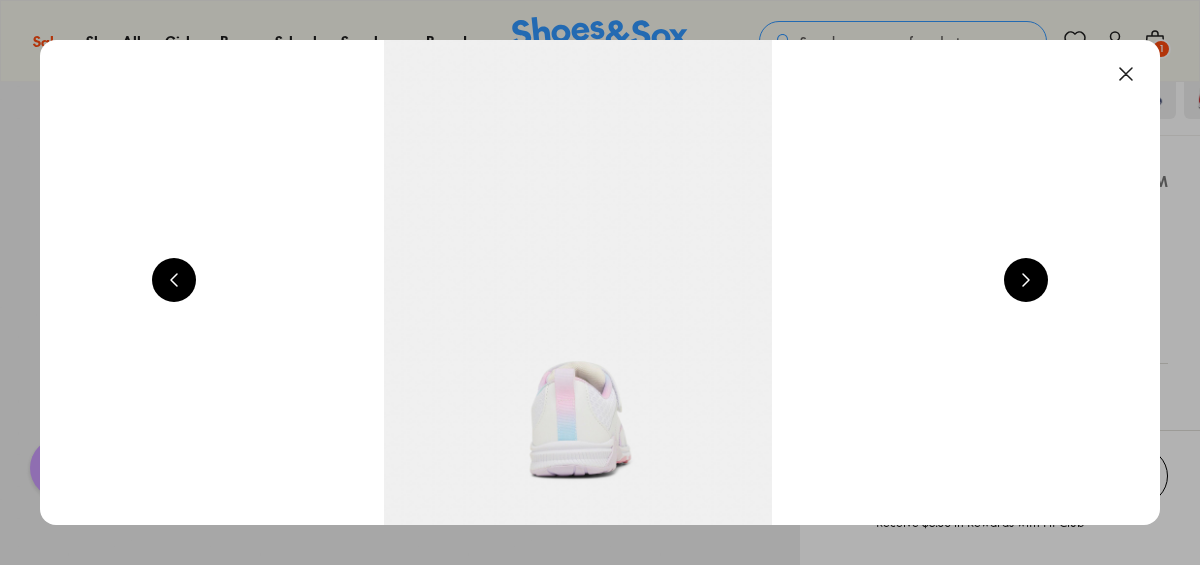 click at bounding box center [1126, 74] 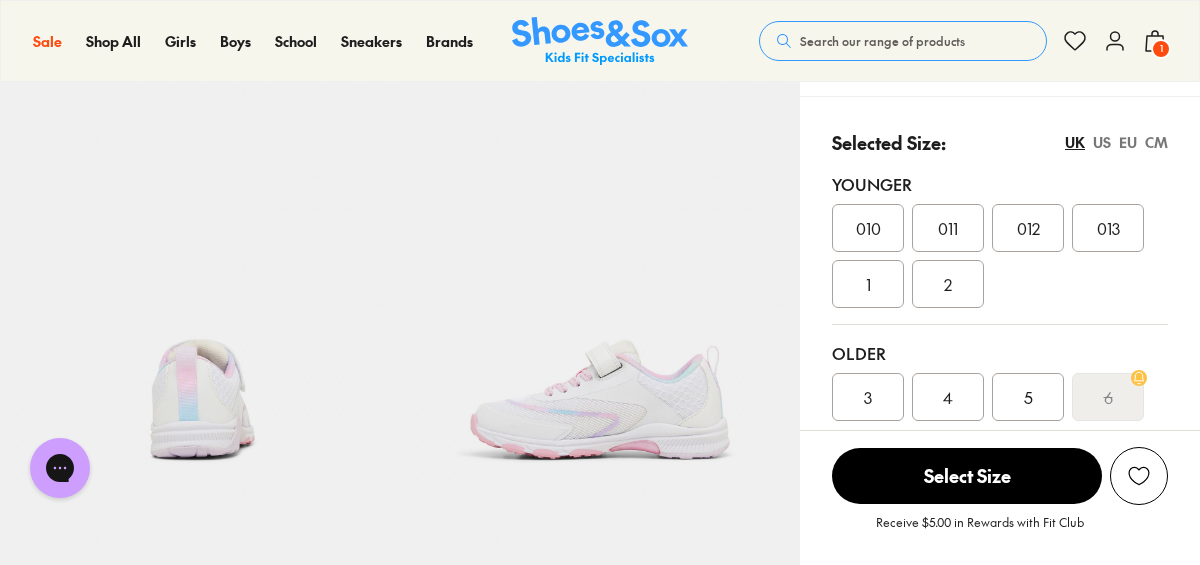 scroll, scrollTop: 375, scrollLeft: 0, axis: vertical 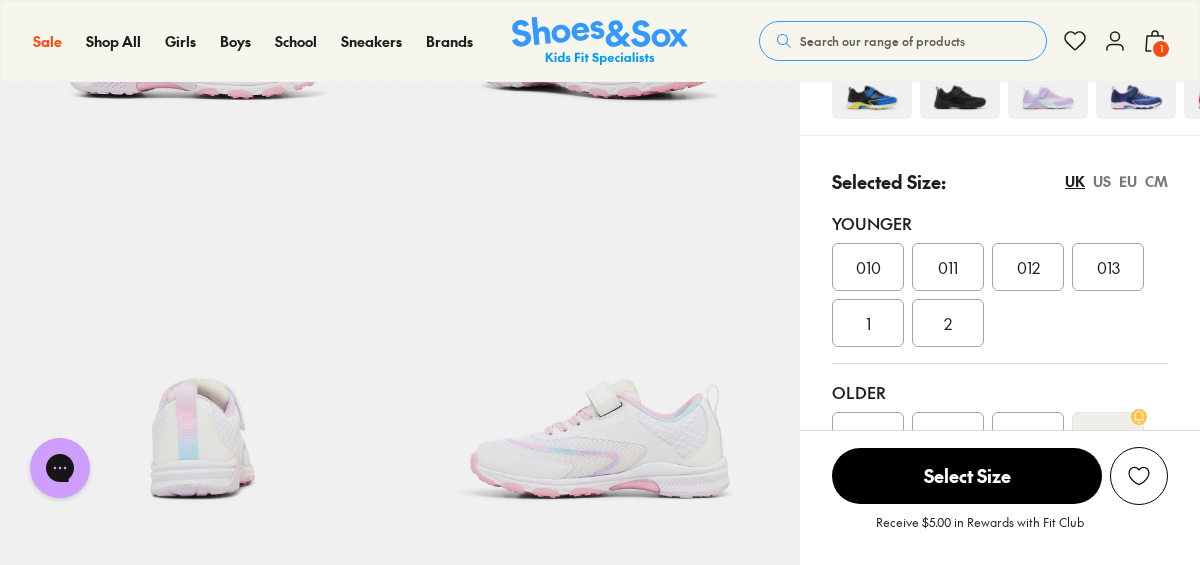 click on "EU" at bounding box center [1128, 181] 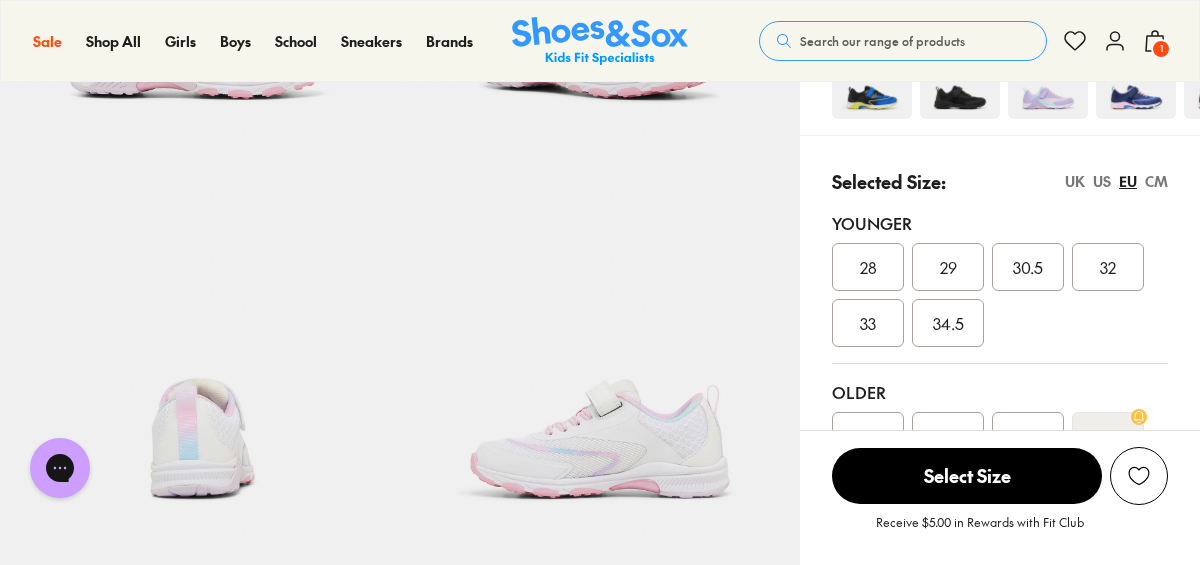 scroll, scrollTop: 499, scrollLeft: 0, axis: vertical 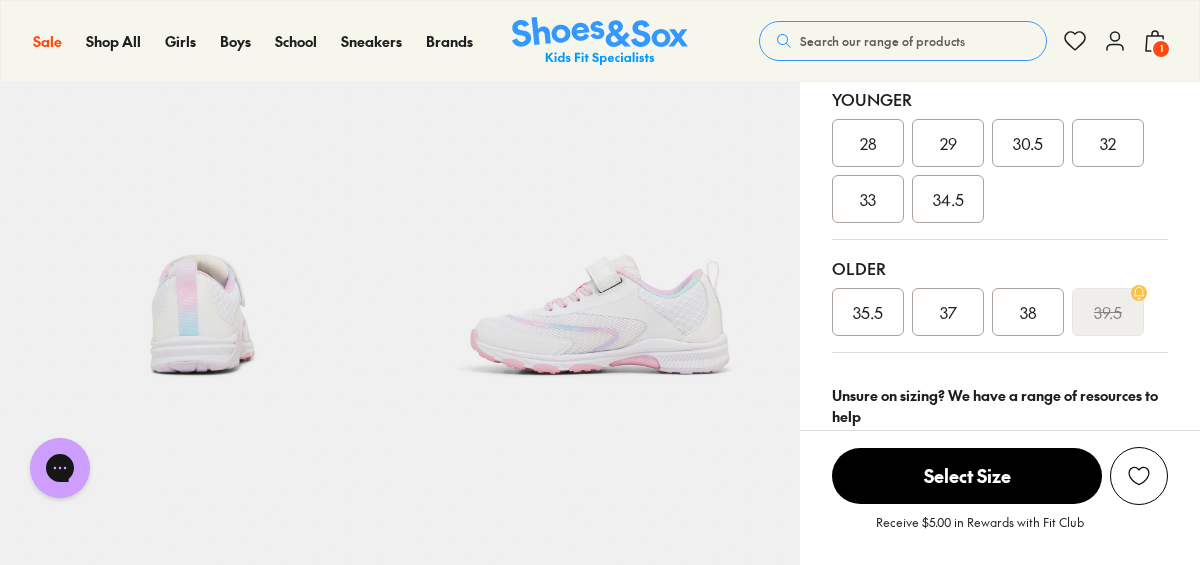 click on "29" at bounding box center [948, 143] 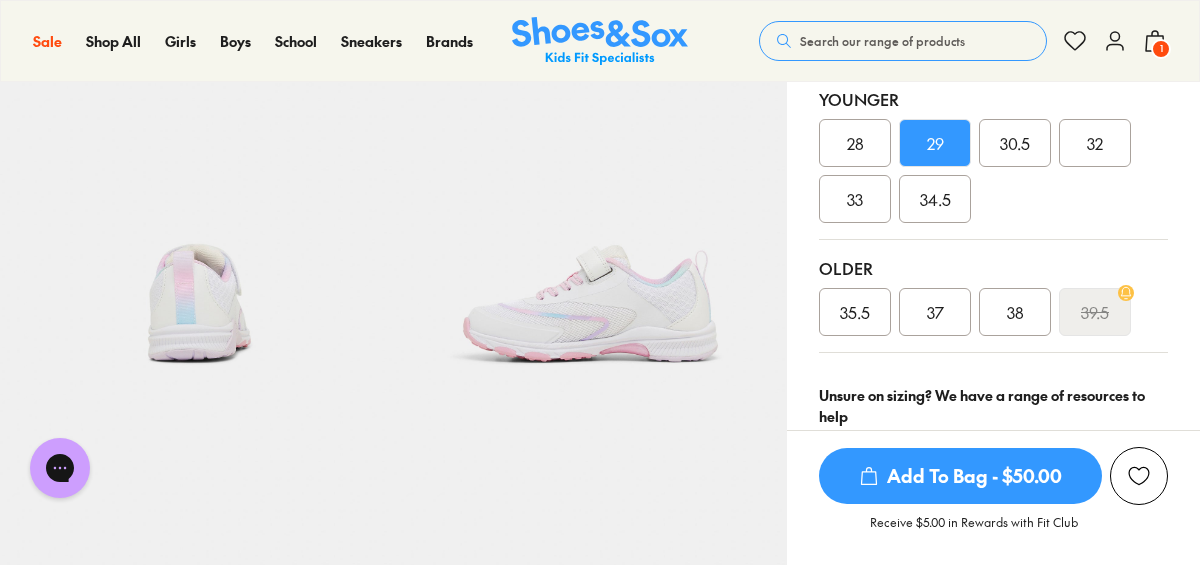 click on "Add To Bag - $50.00" at bounding box center (960, 476) 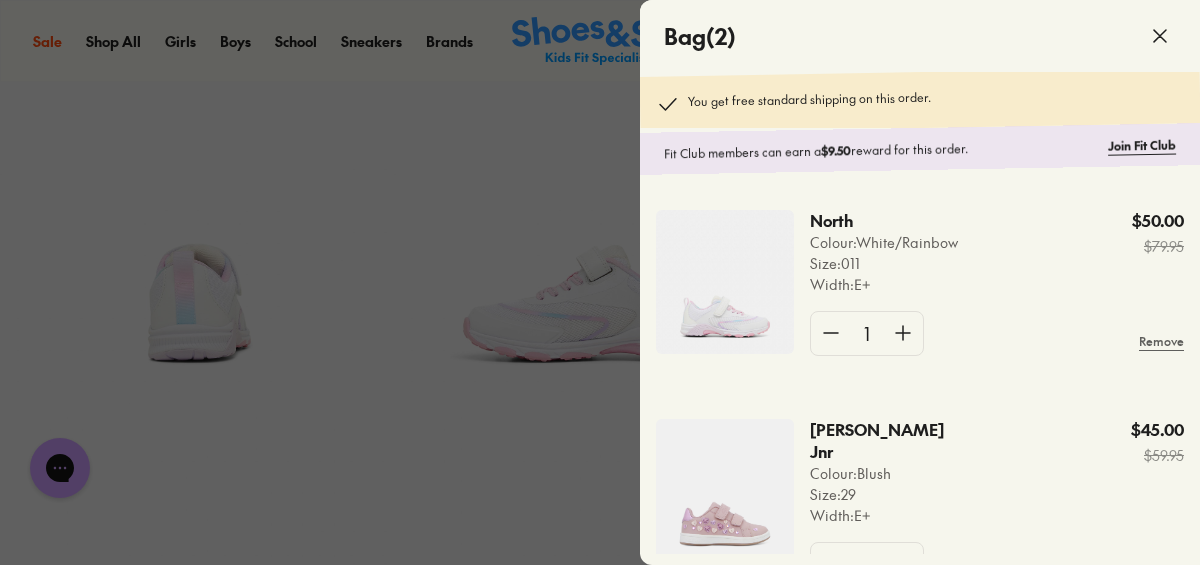 scroll, scrollTop: 79, scrollLeft: 0, axis: vertical 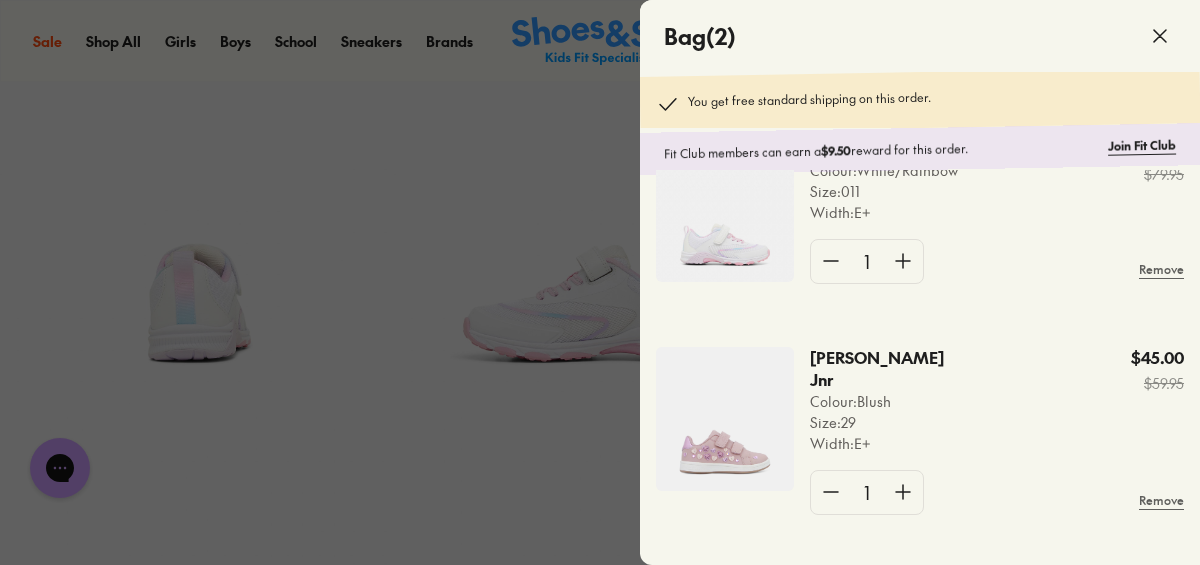 click on "[PERSON_NAME] Jnr" 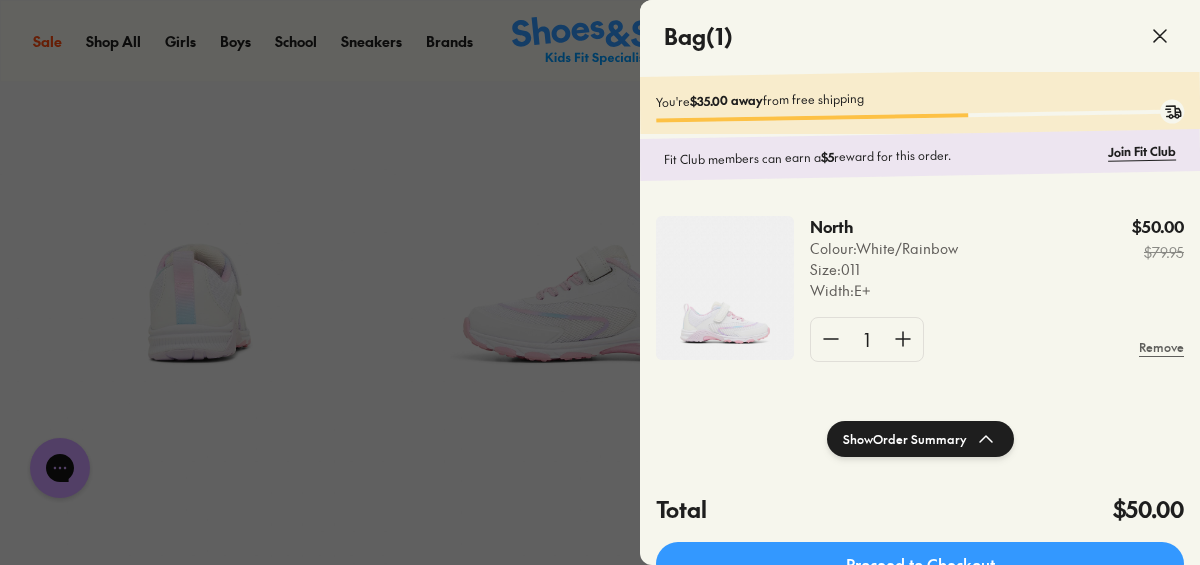 scroll, scrollTop: 0, scrollLeft: 0, axis: both 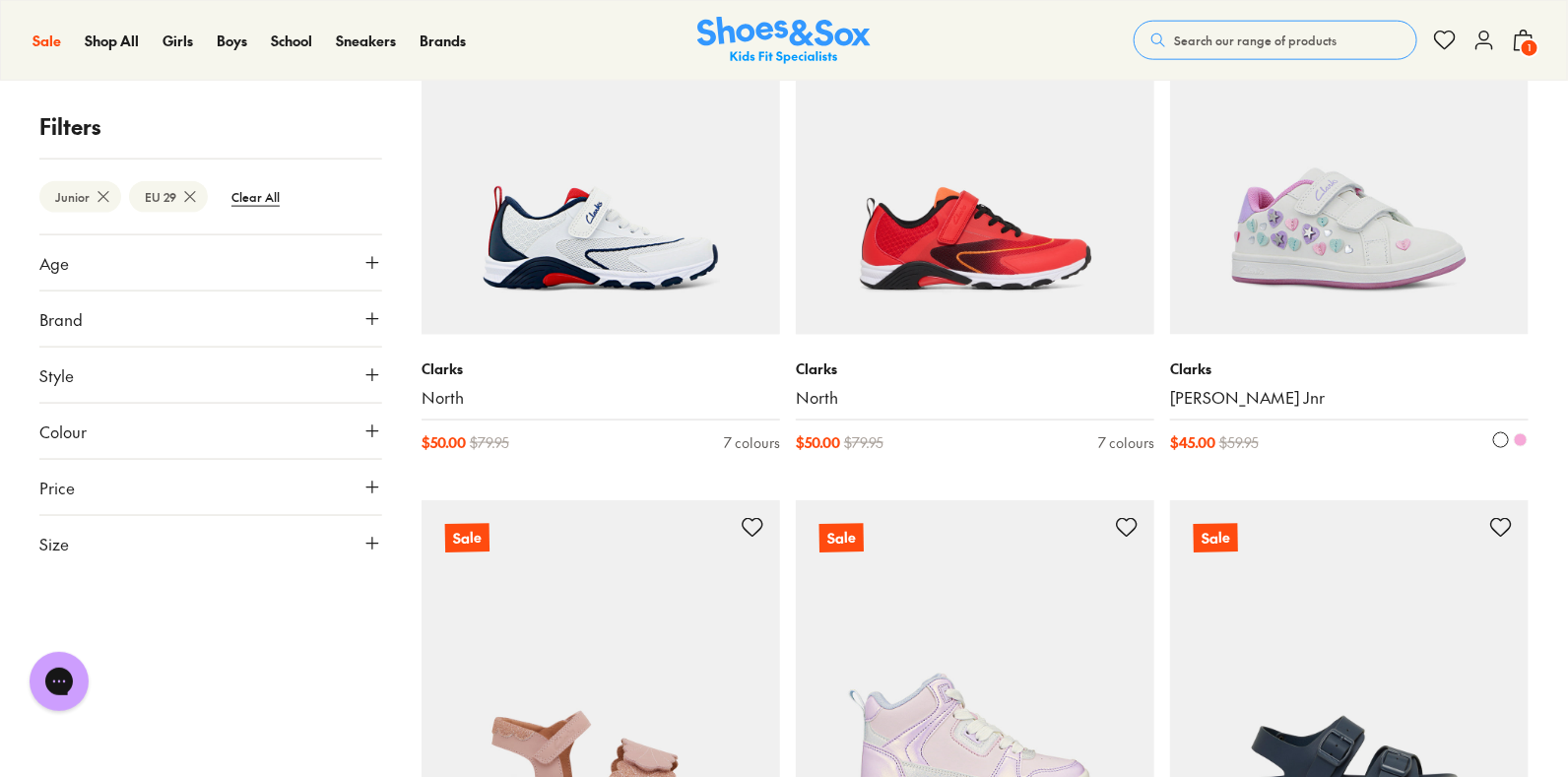 click at bounding box center [1349, 156] 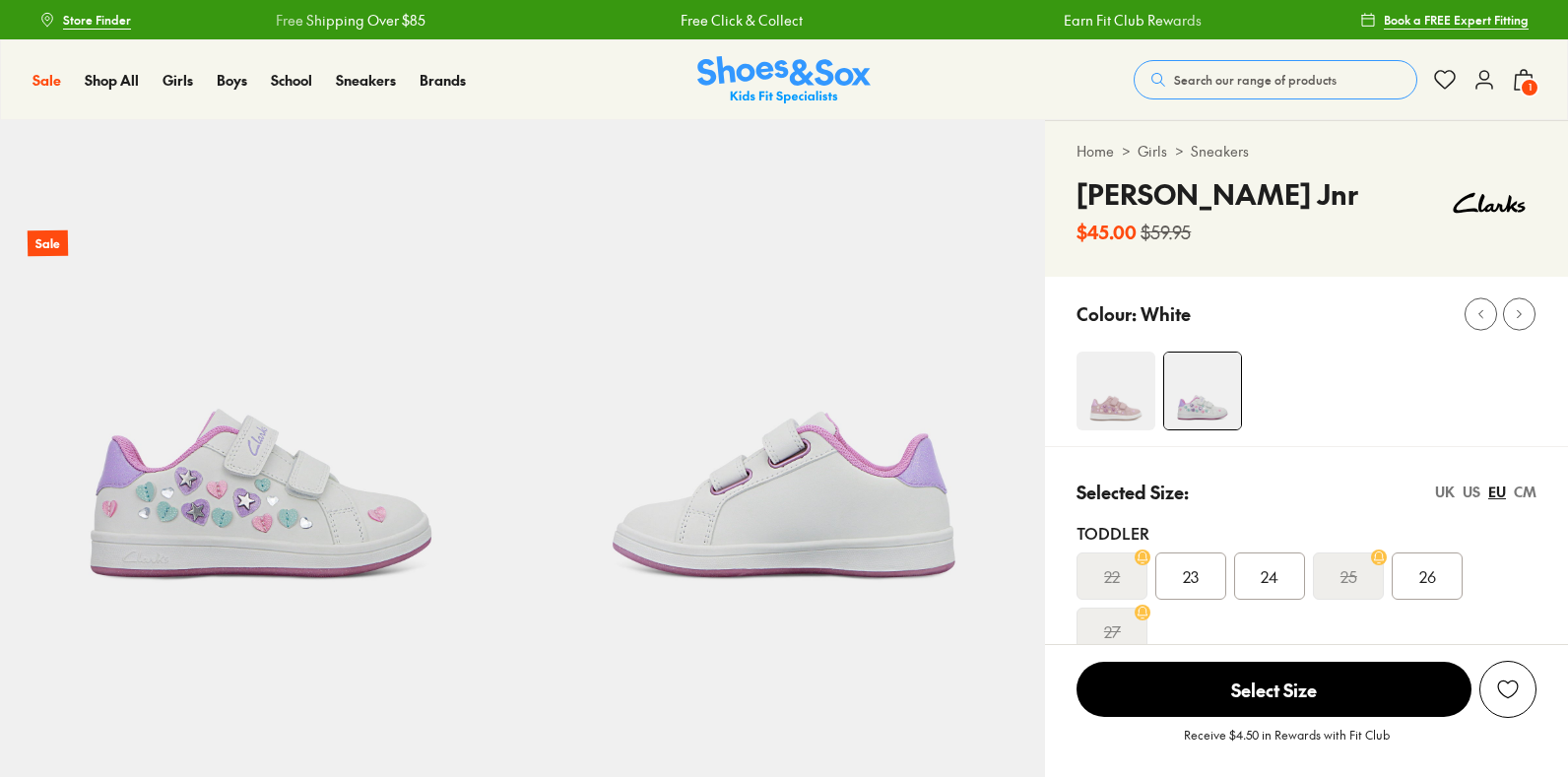 select on "*" 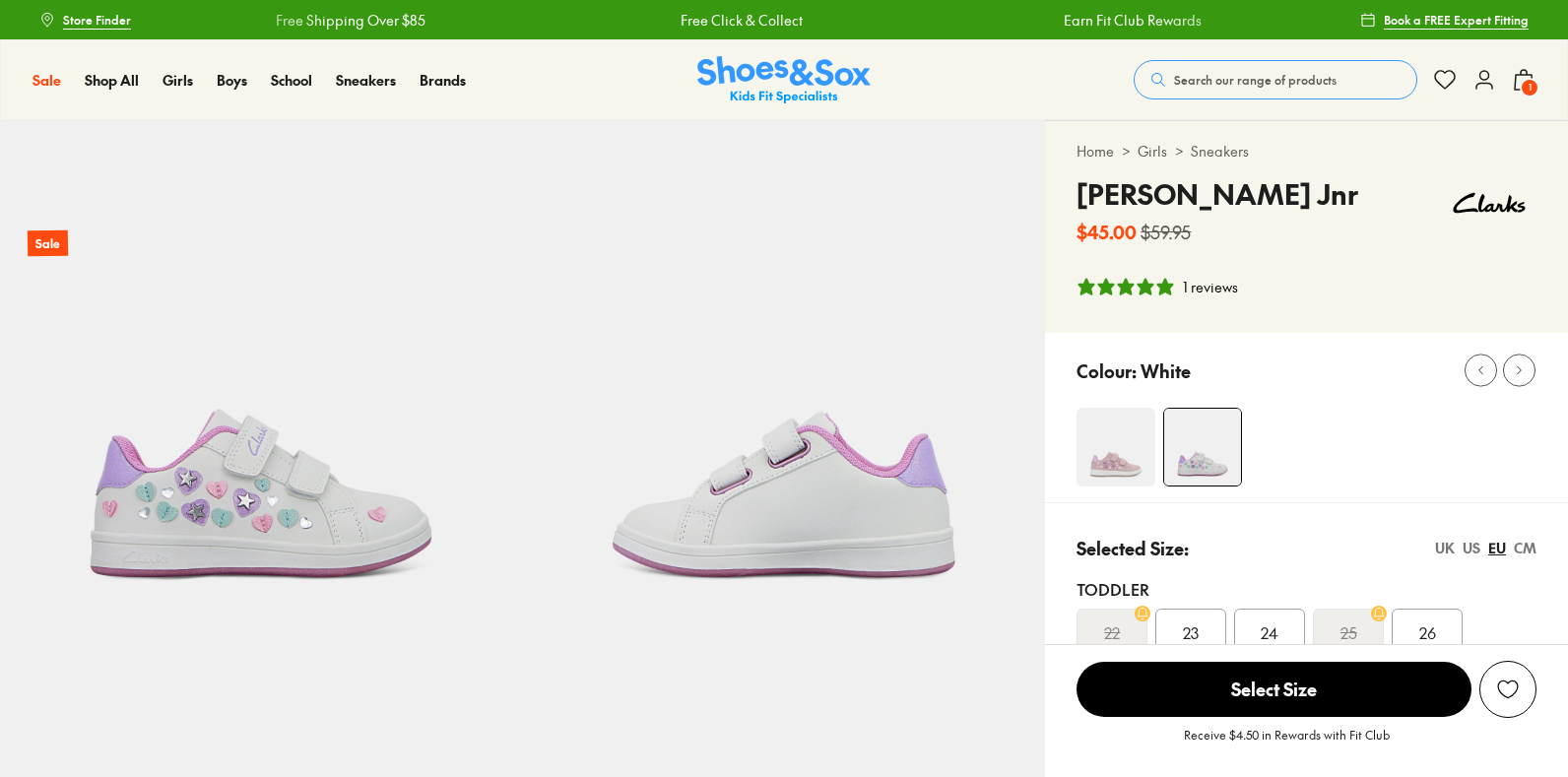 scroll, scrollTop: 0, scrollLeft: 0, axis: both 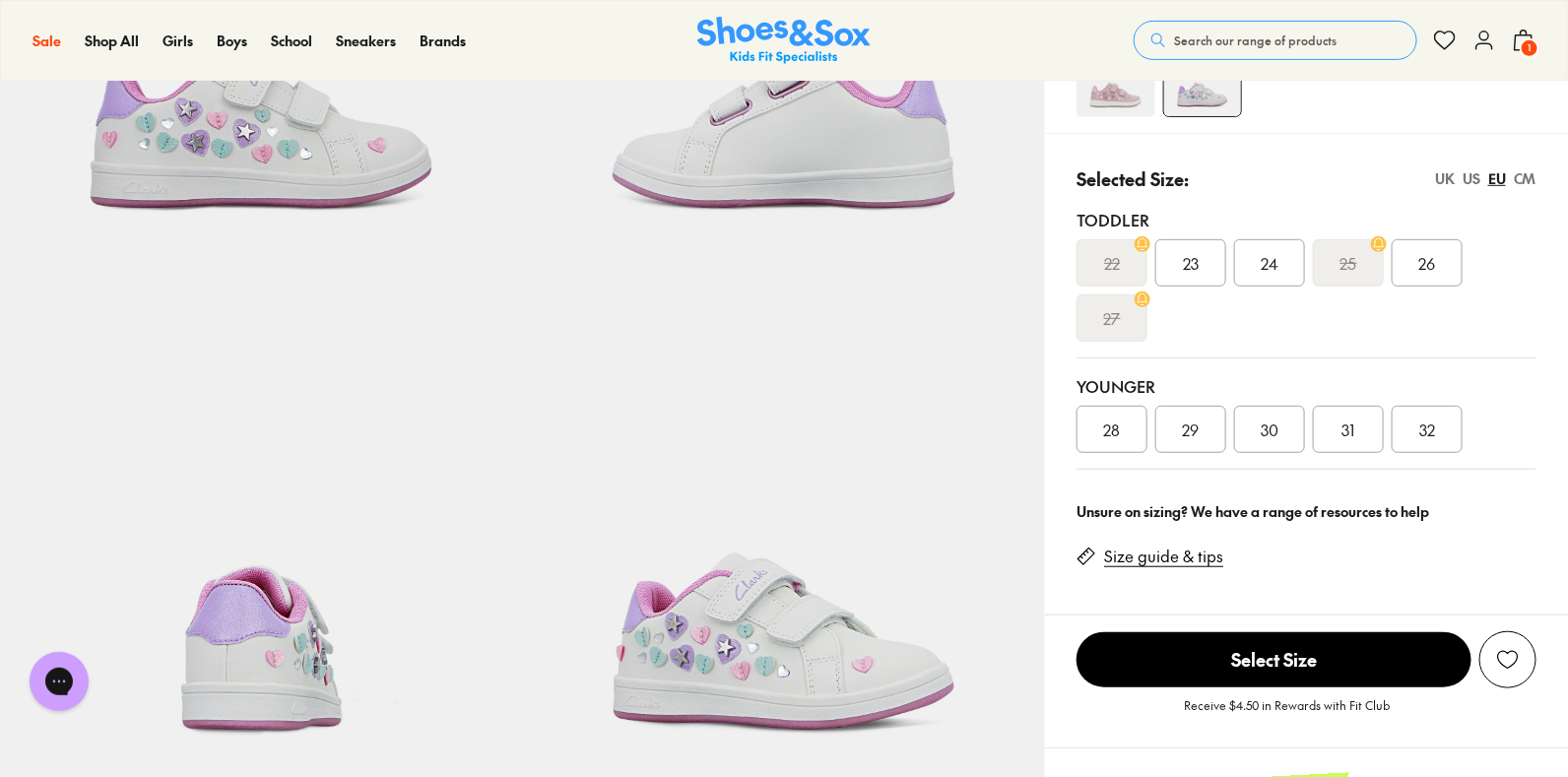 click on "29" at bounding box center [1191, 429] 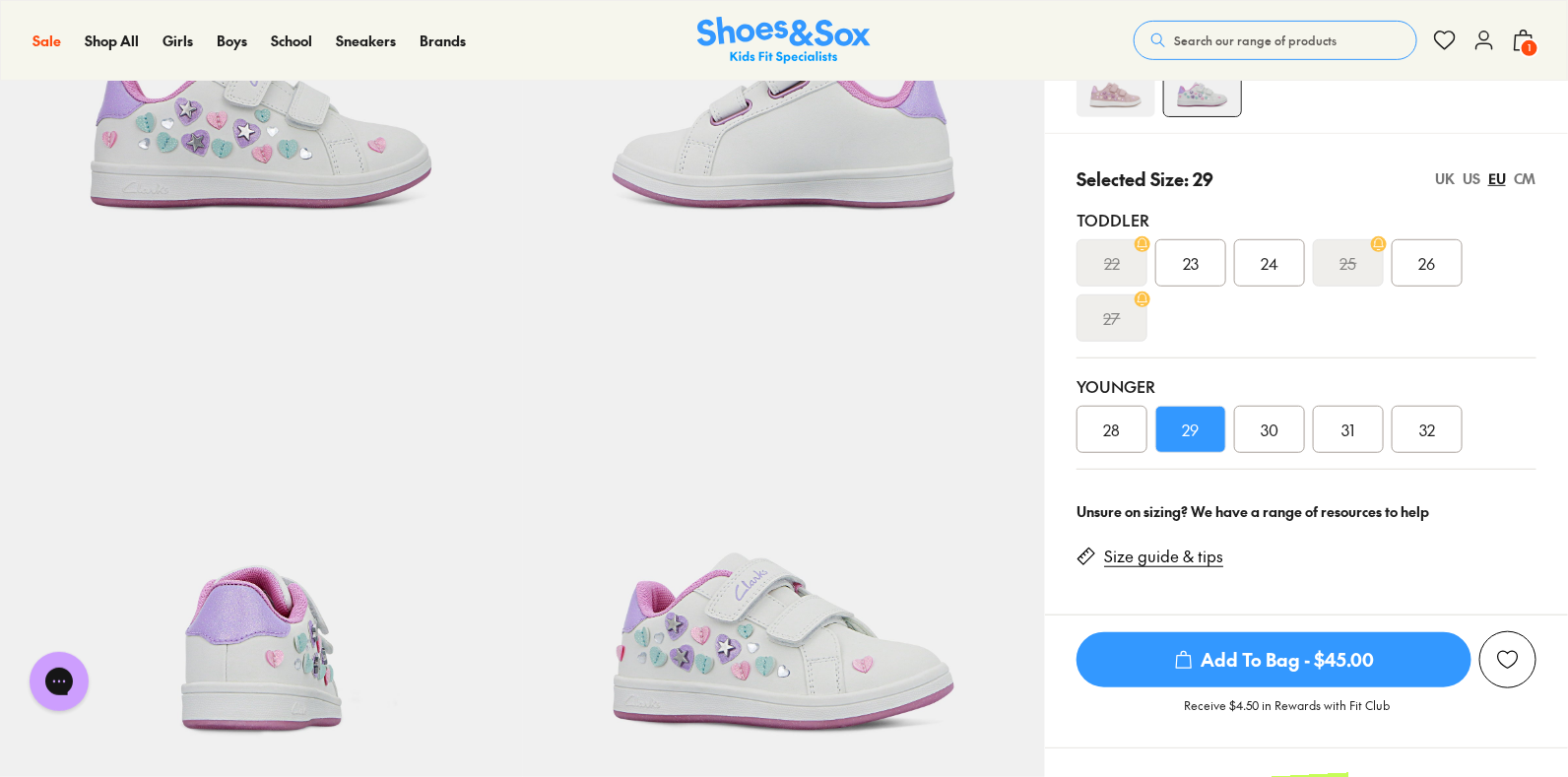 click on "Add To Bag - $45.00" at bounding box center [1274, 660] 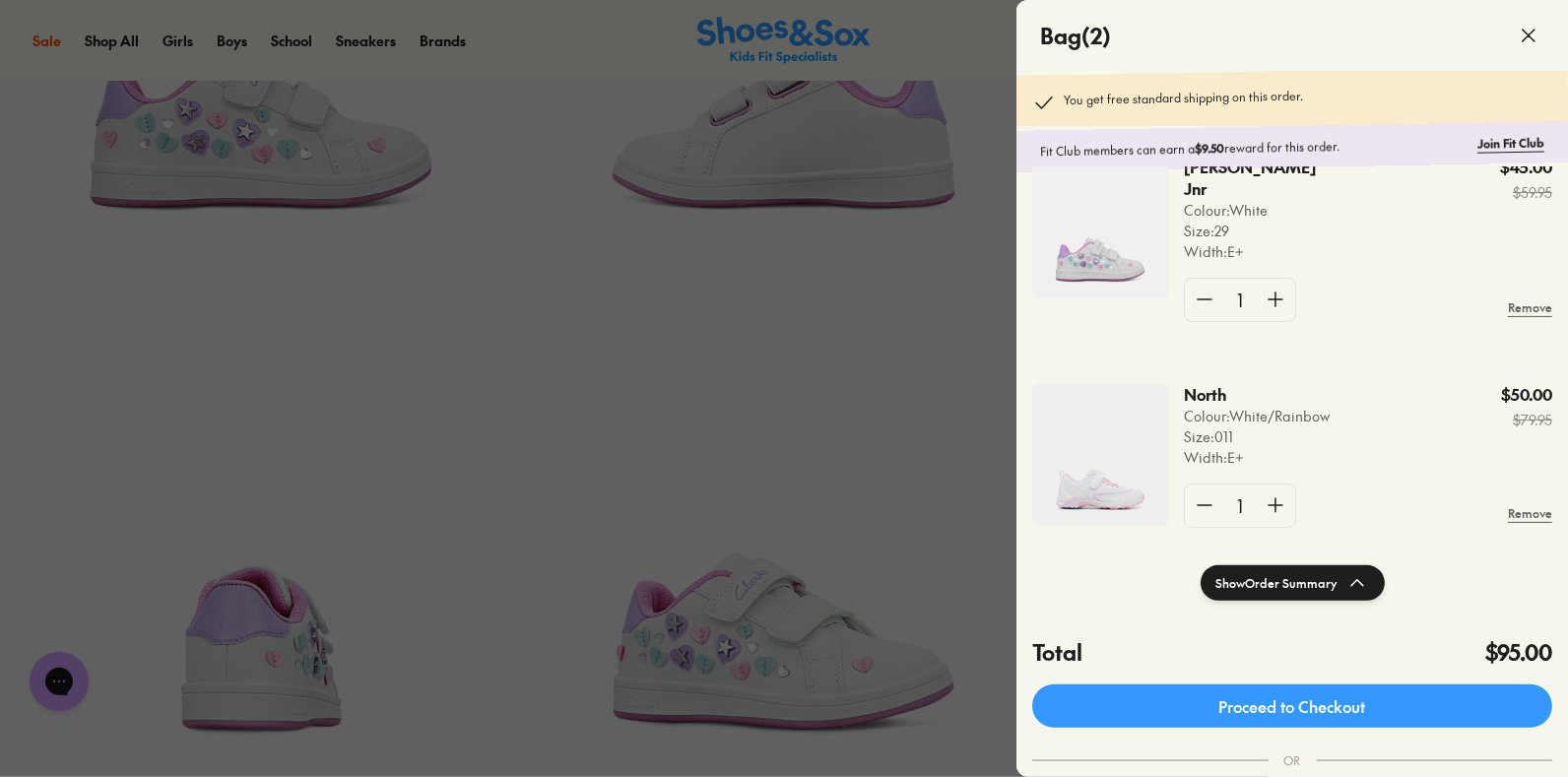 scroll, scrollTop: 78, scrollLeft: 0, axis: vertical 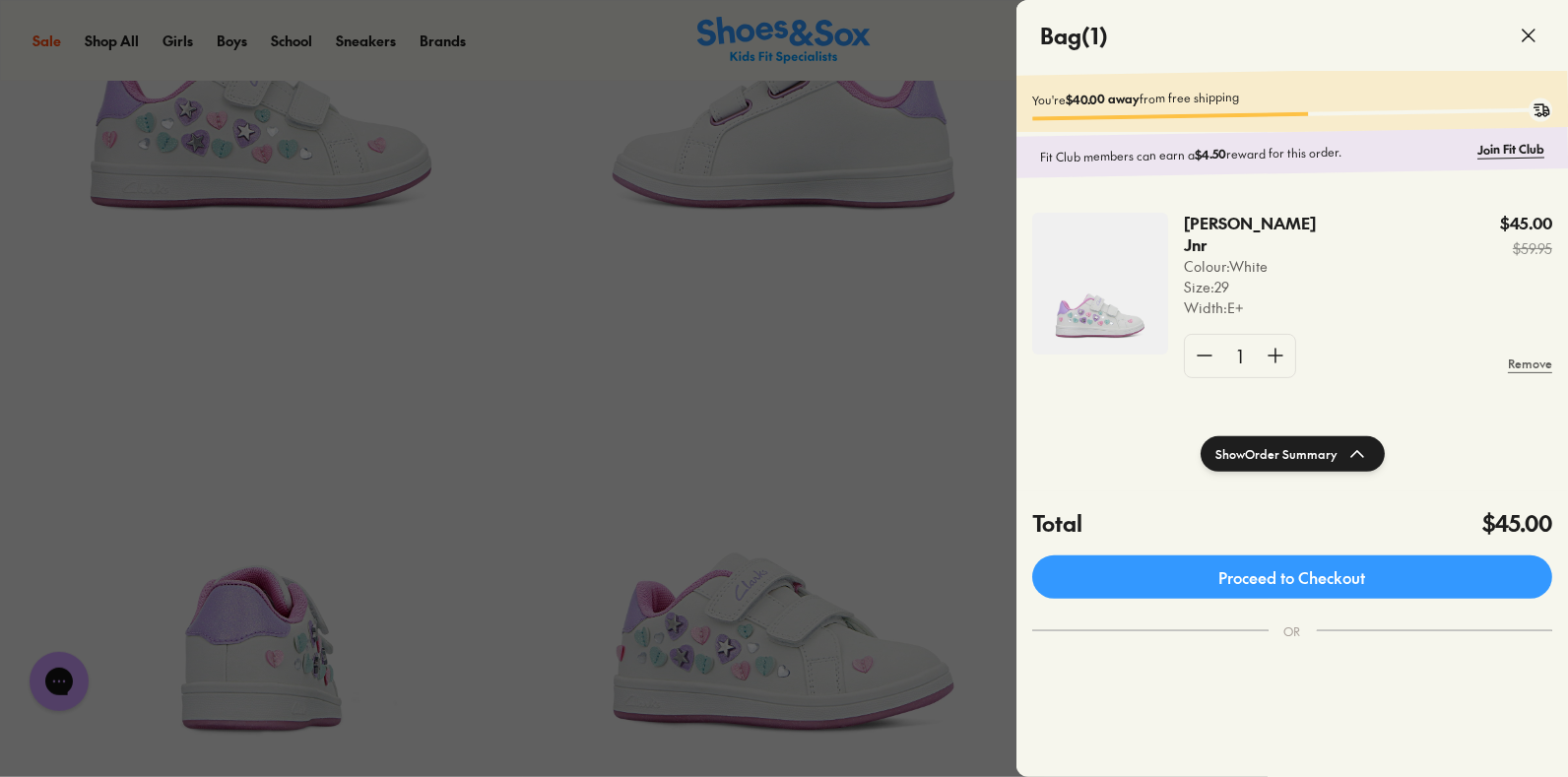 click 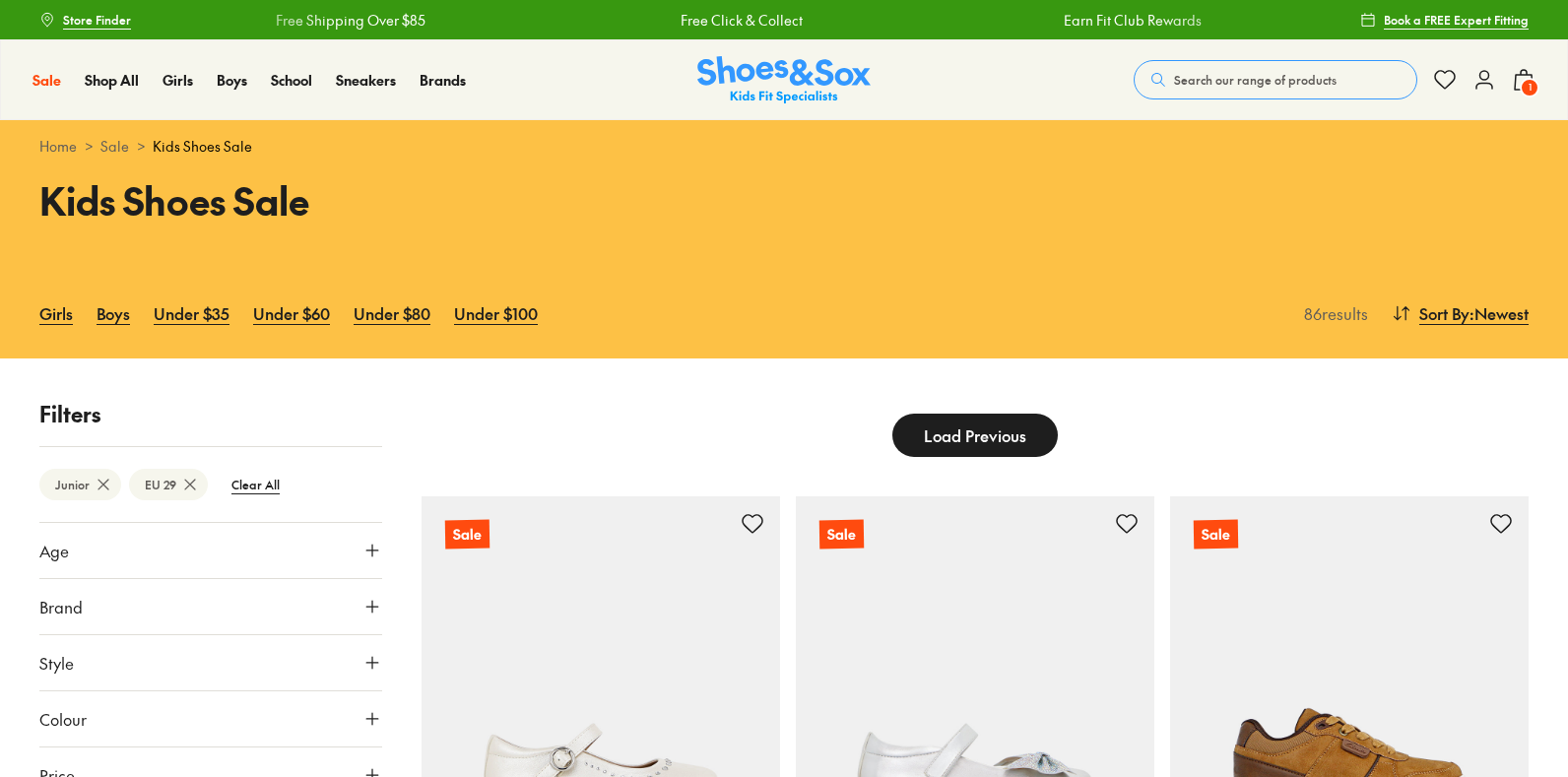 scroll, scrollTop: 4969, scrollLeft: 0, axis: vertical 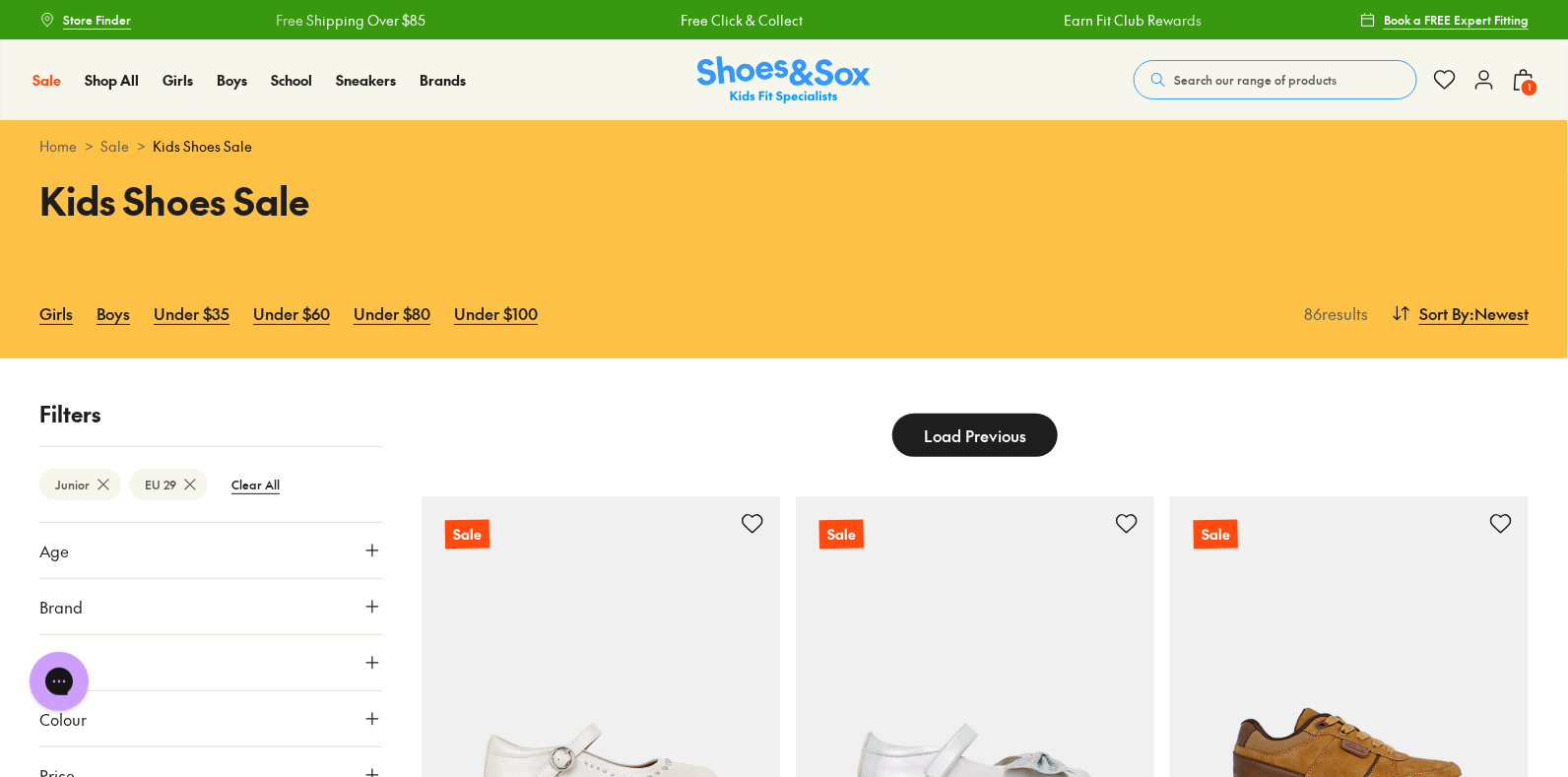 click on "Load Previous" at bounding box center [975, 435] 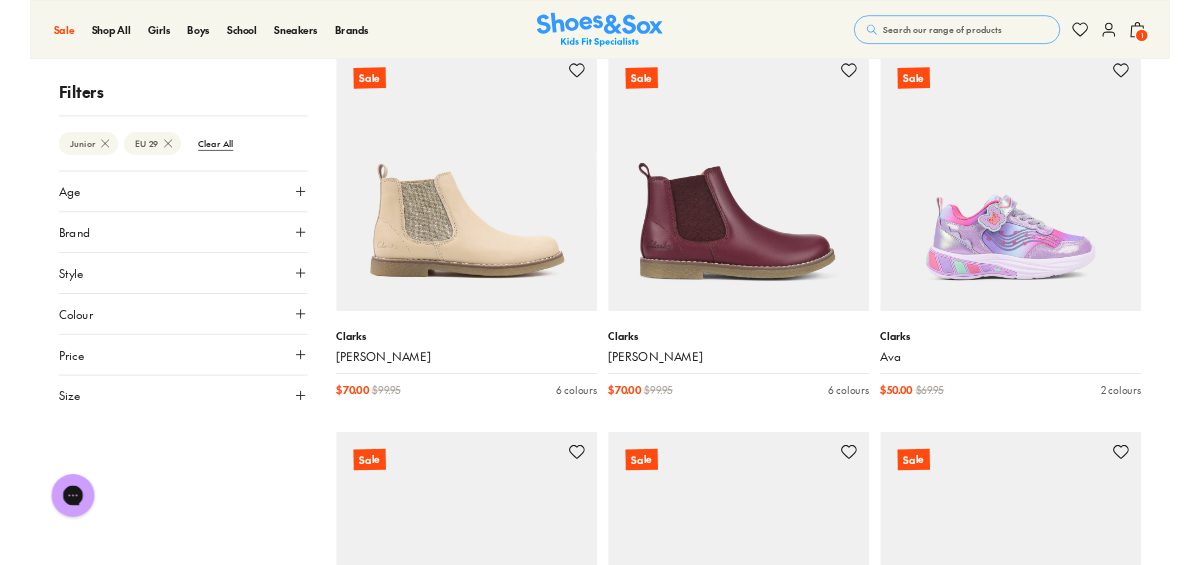 scroll, scrollTop: 3377, scrollLeft: 0, axis: vertical 